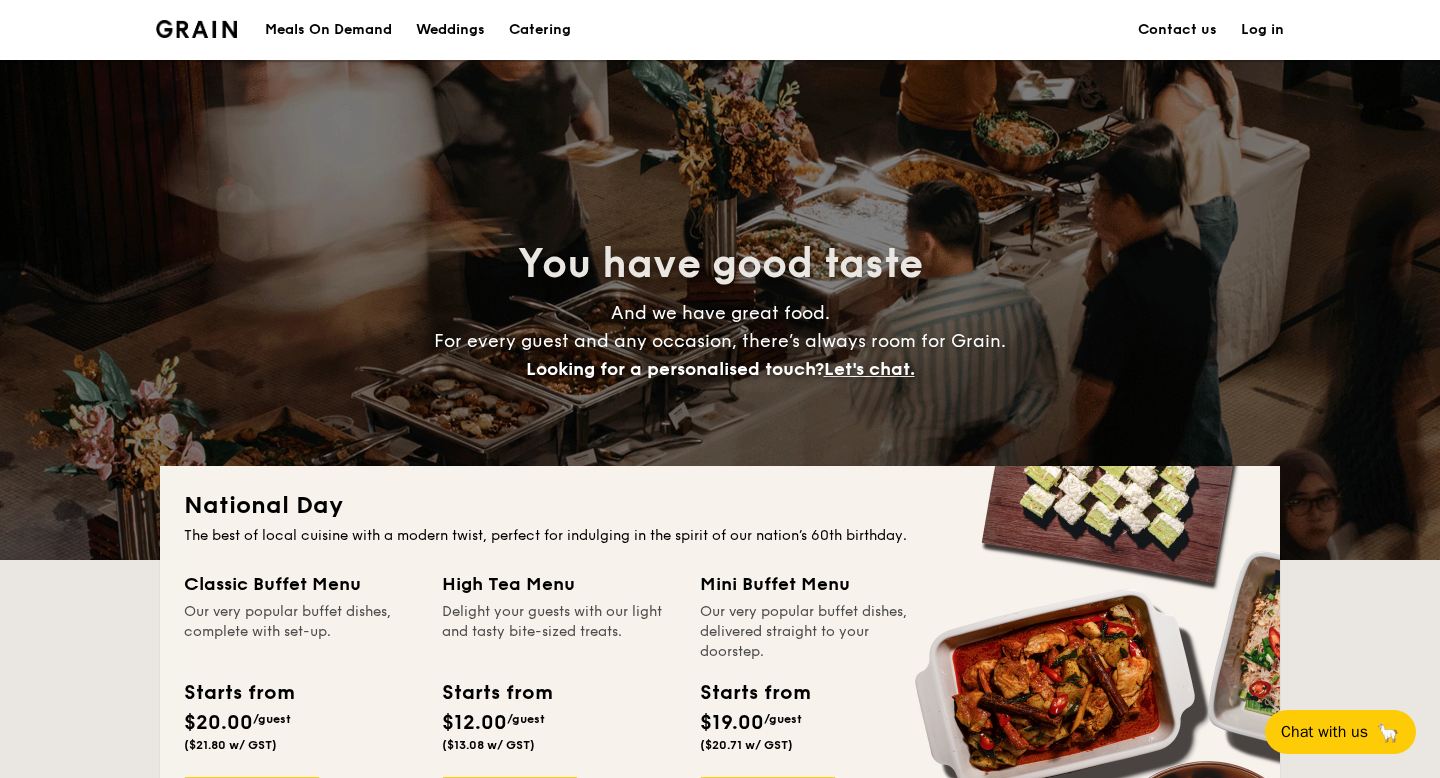 scroll, scrollTop: 0, scrollLeft: 0, axis: both 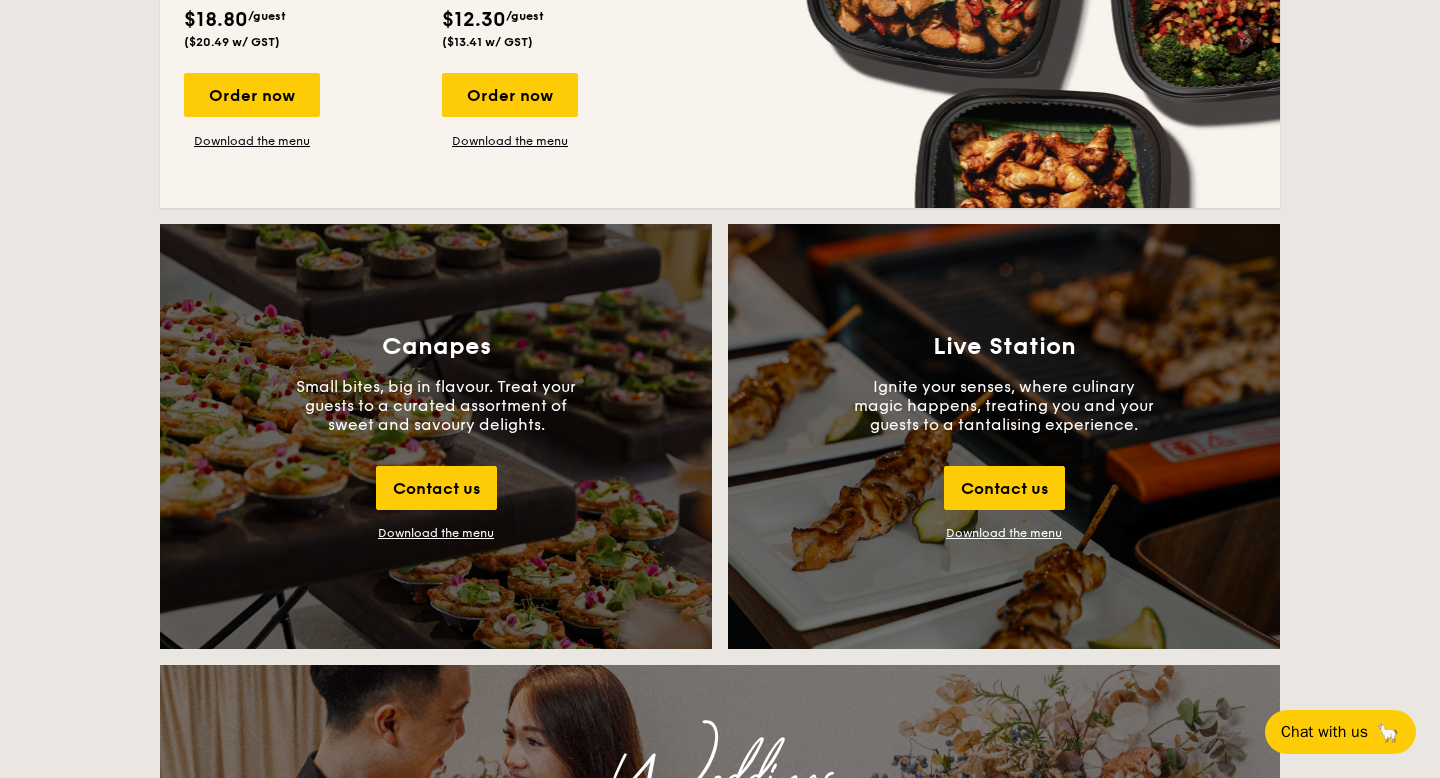 click on "Download the menu" at bounding box center [436, 533] 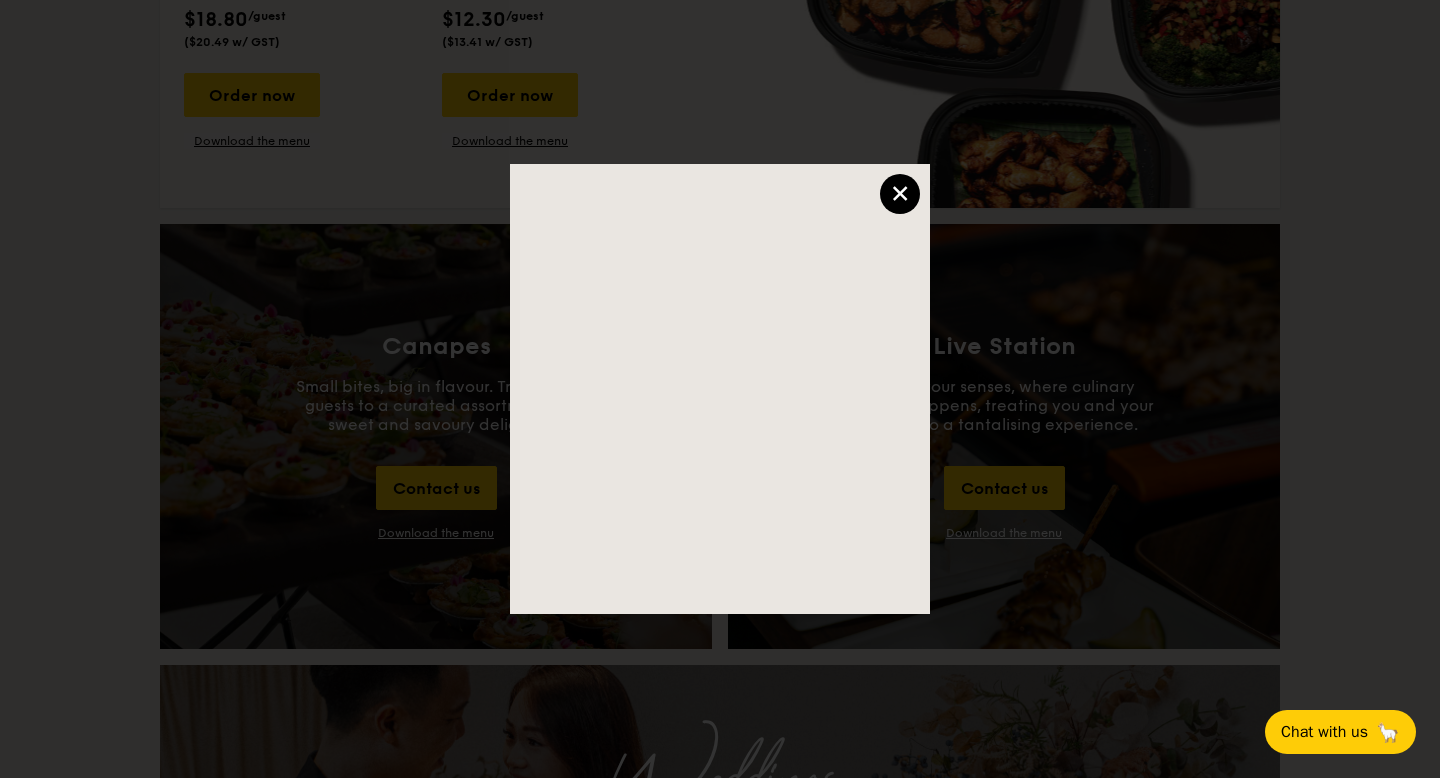 click on "×" at bounding box center (900, 194) 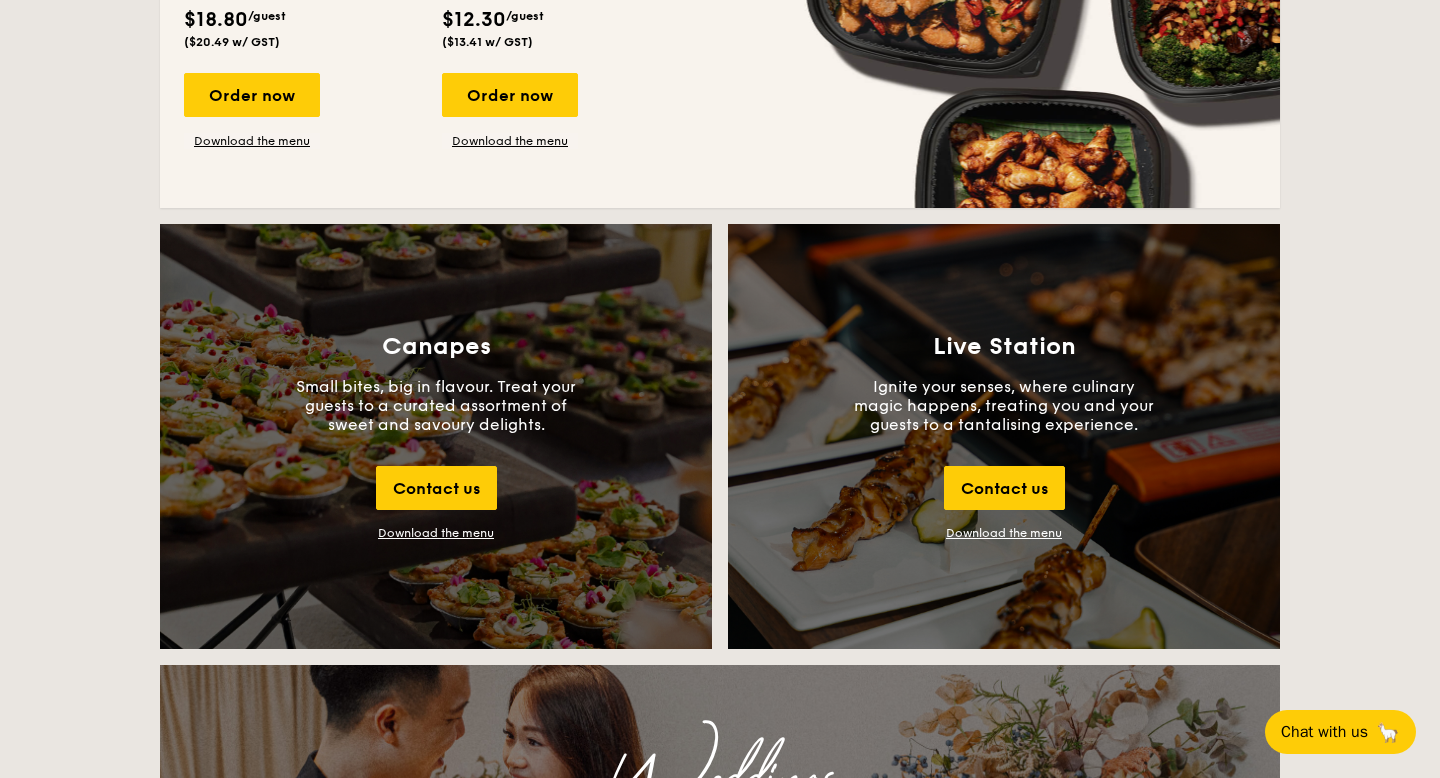 click on "Download the menu" at bounding box center (436, 533) 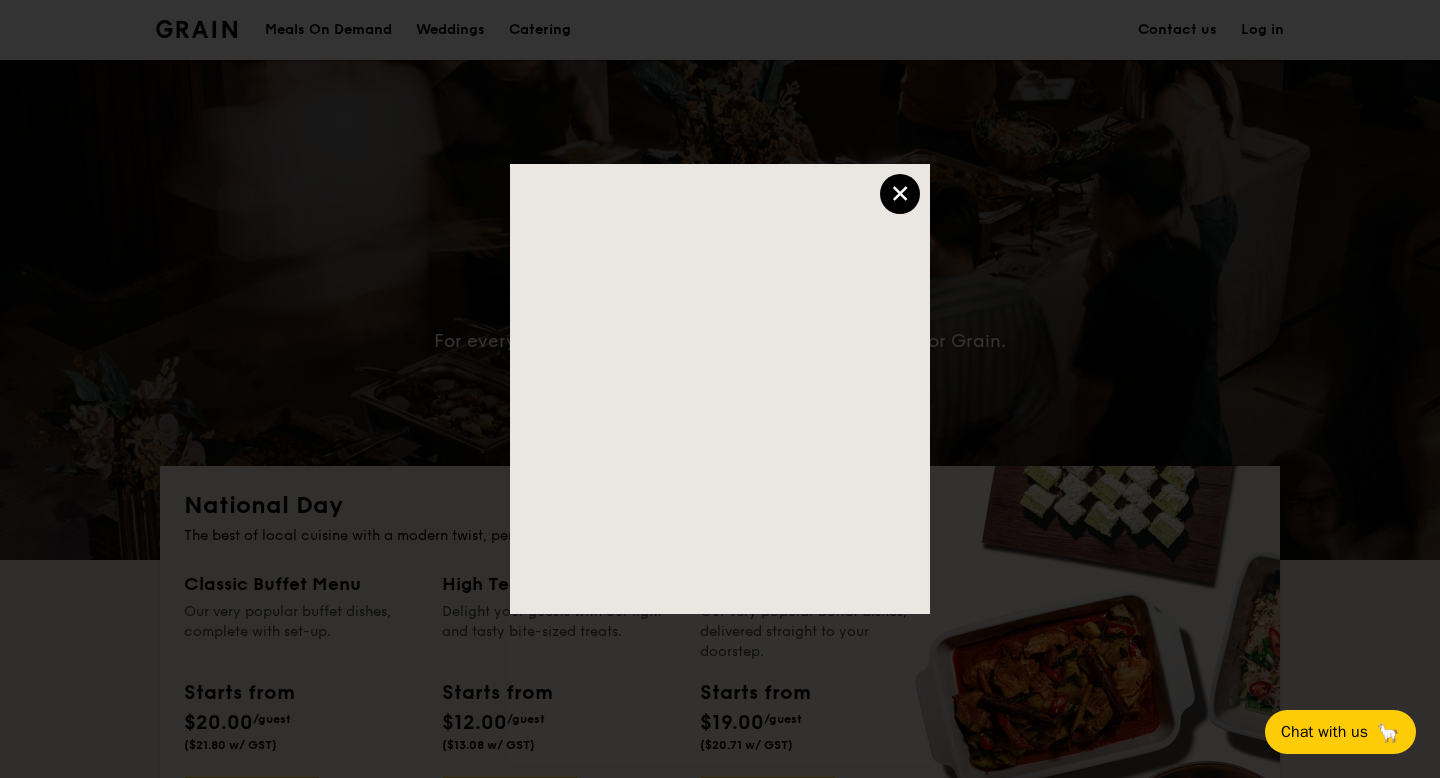 scroll, scrollTop: 0, scrollLeft: 0, axis: both 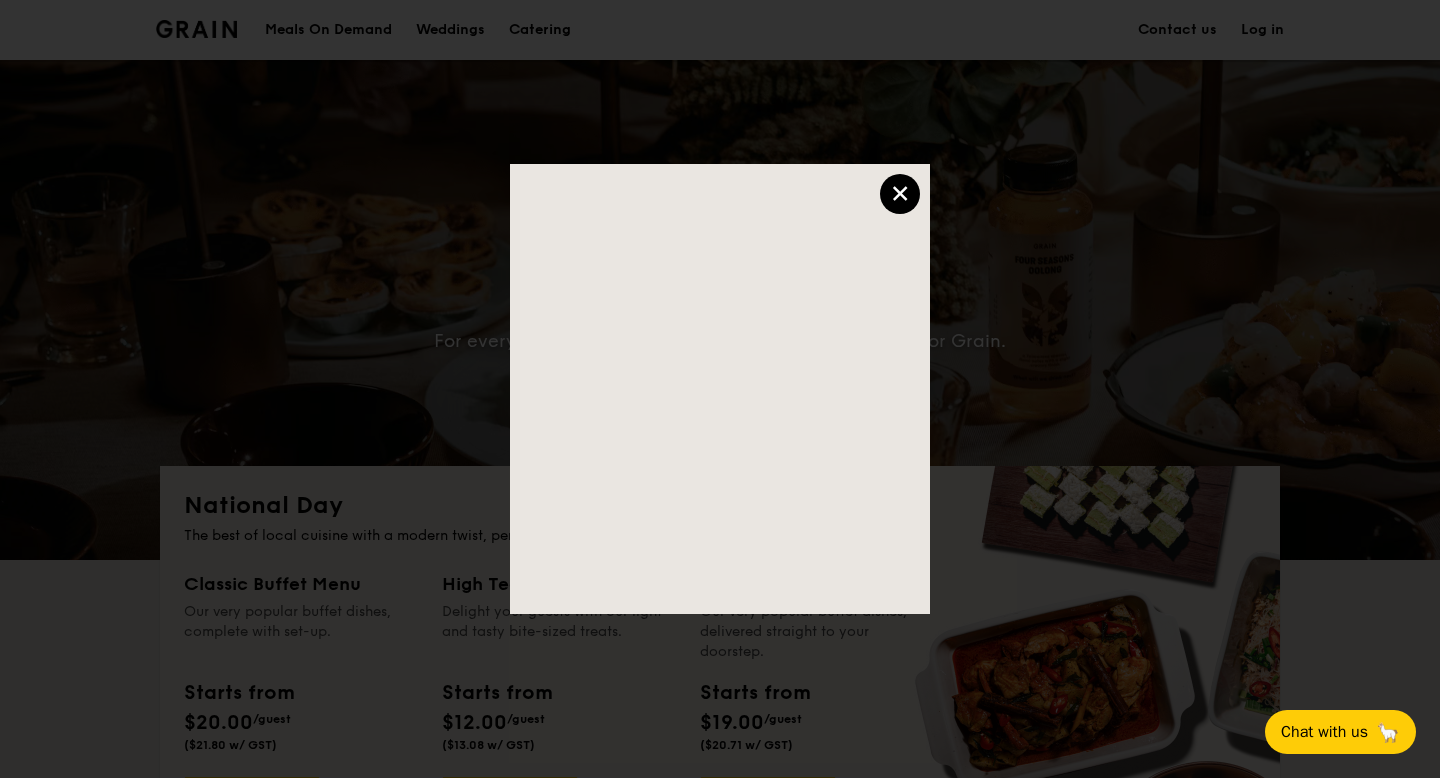 click on "×" at bounding box center [900, 194] 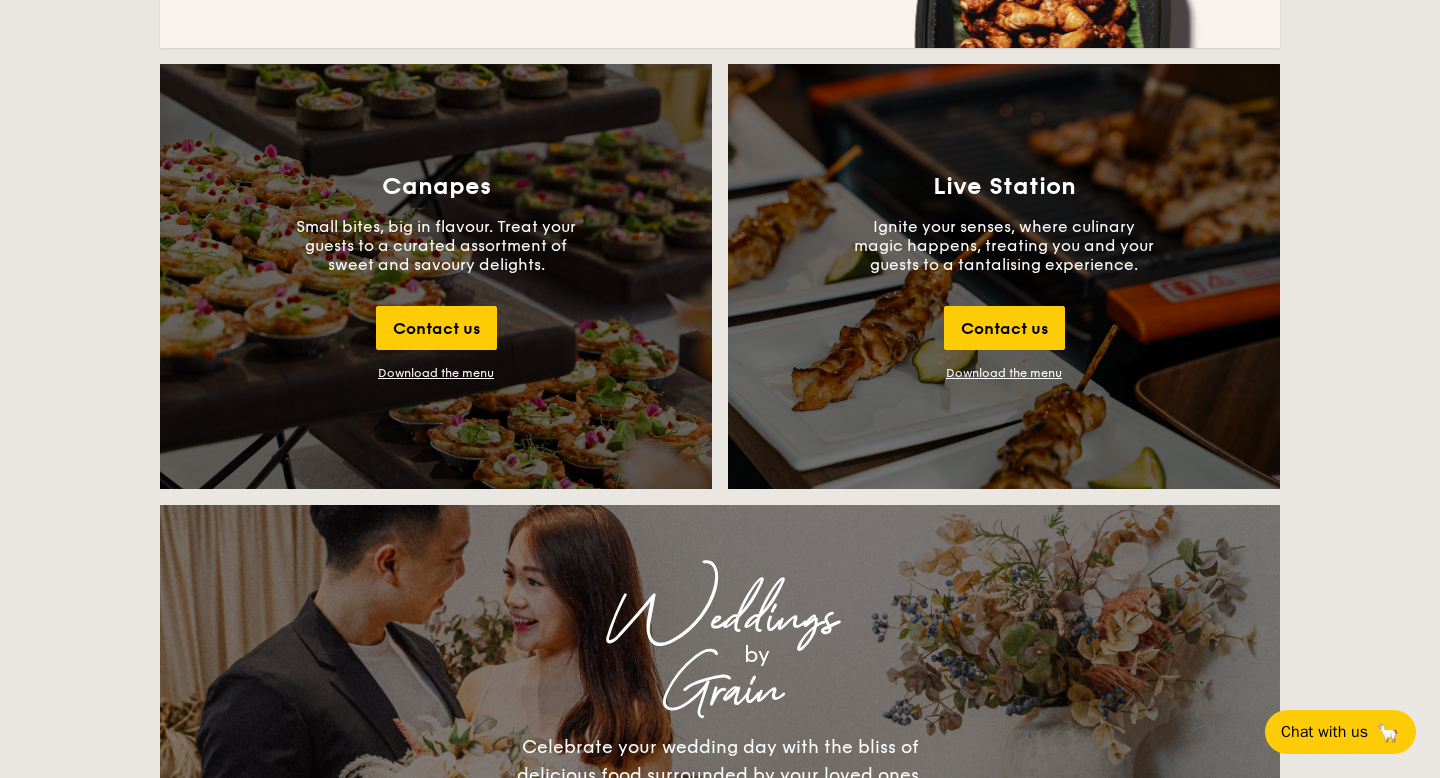 scroll, scrollTop: 1954, scrollLeft: 0, axis: vertical 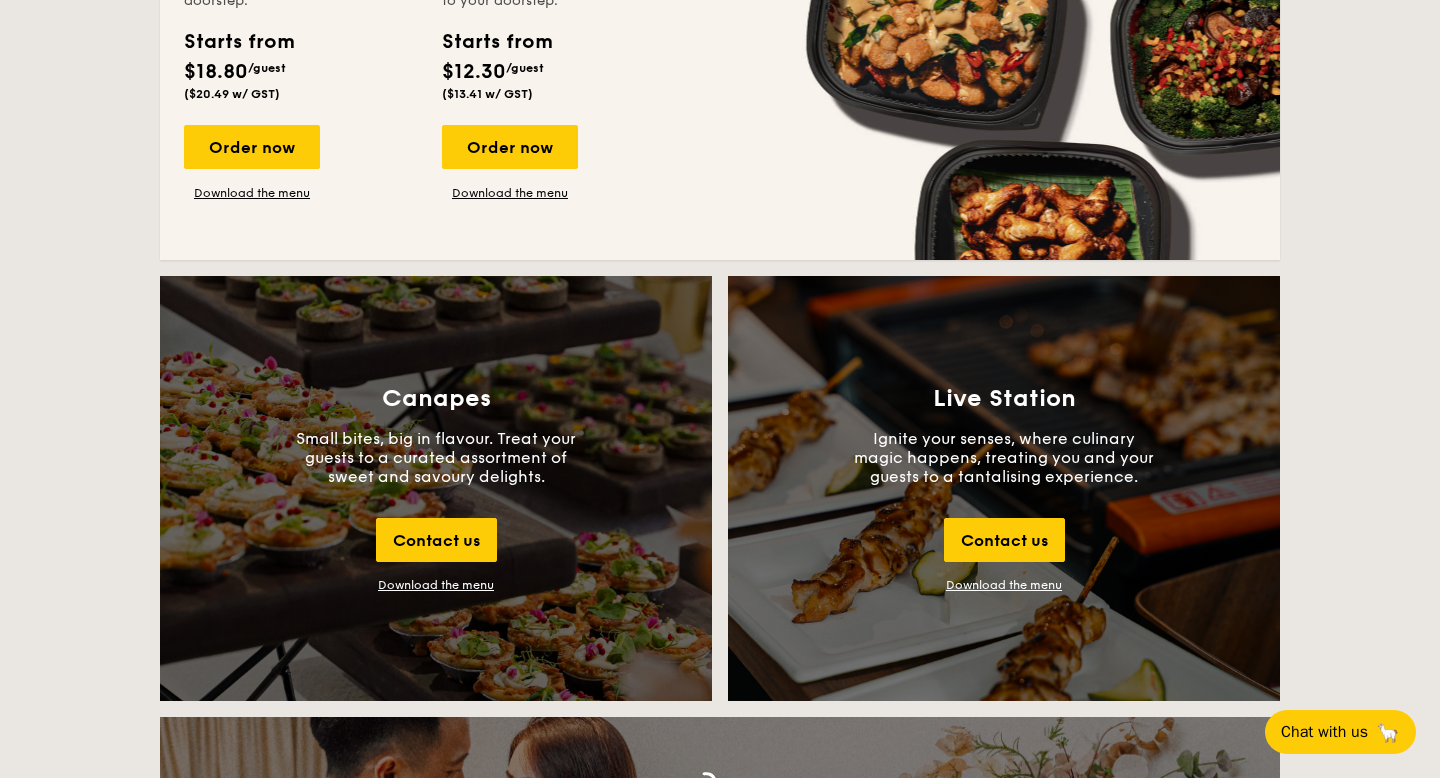 click on "Download the menu" at bounding box center [436, 585] 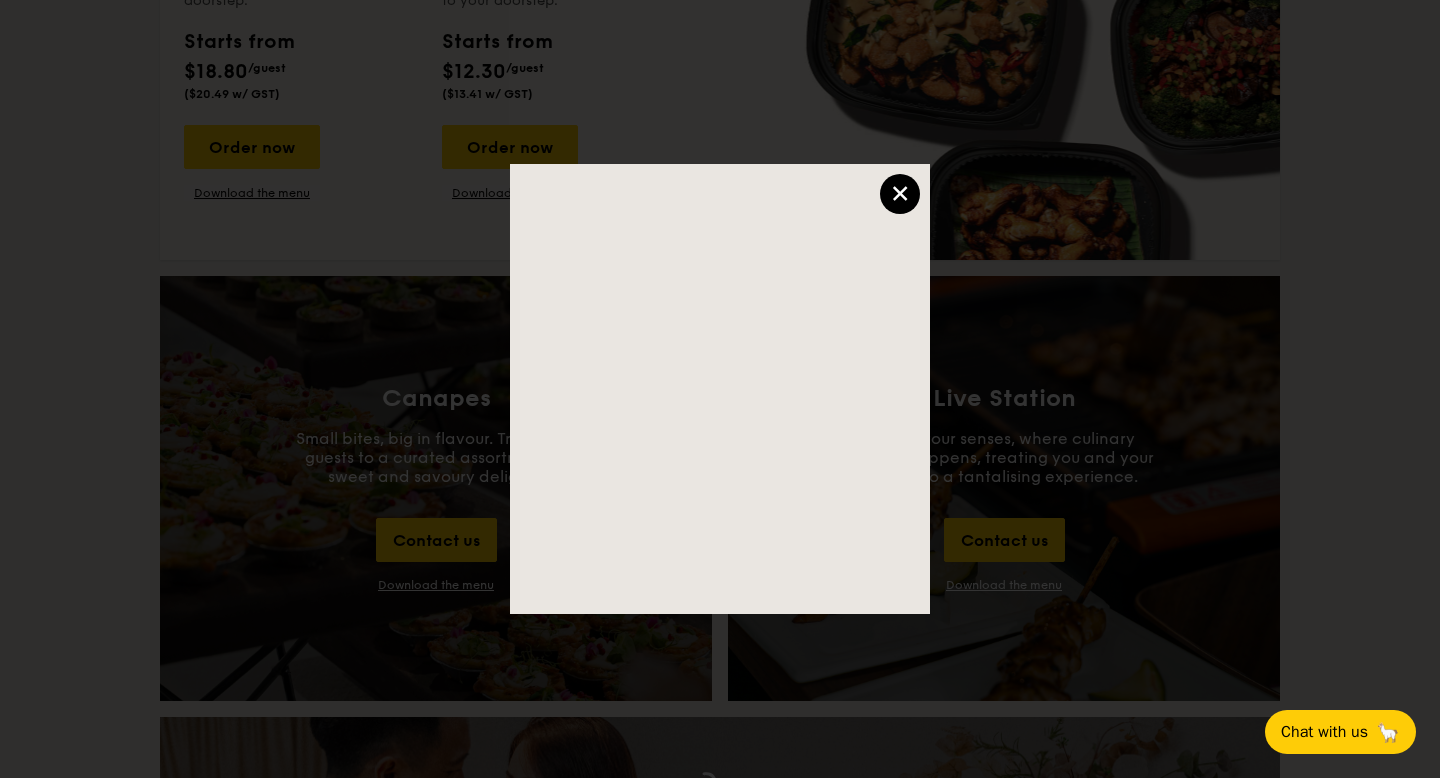 click on "×" at bounding box center [900, 194] 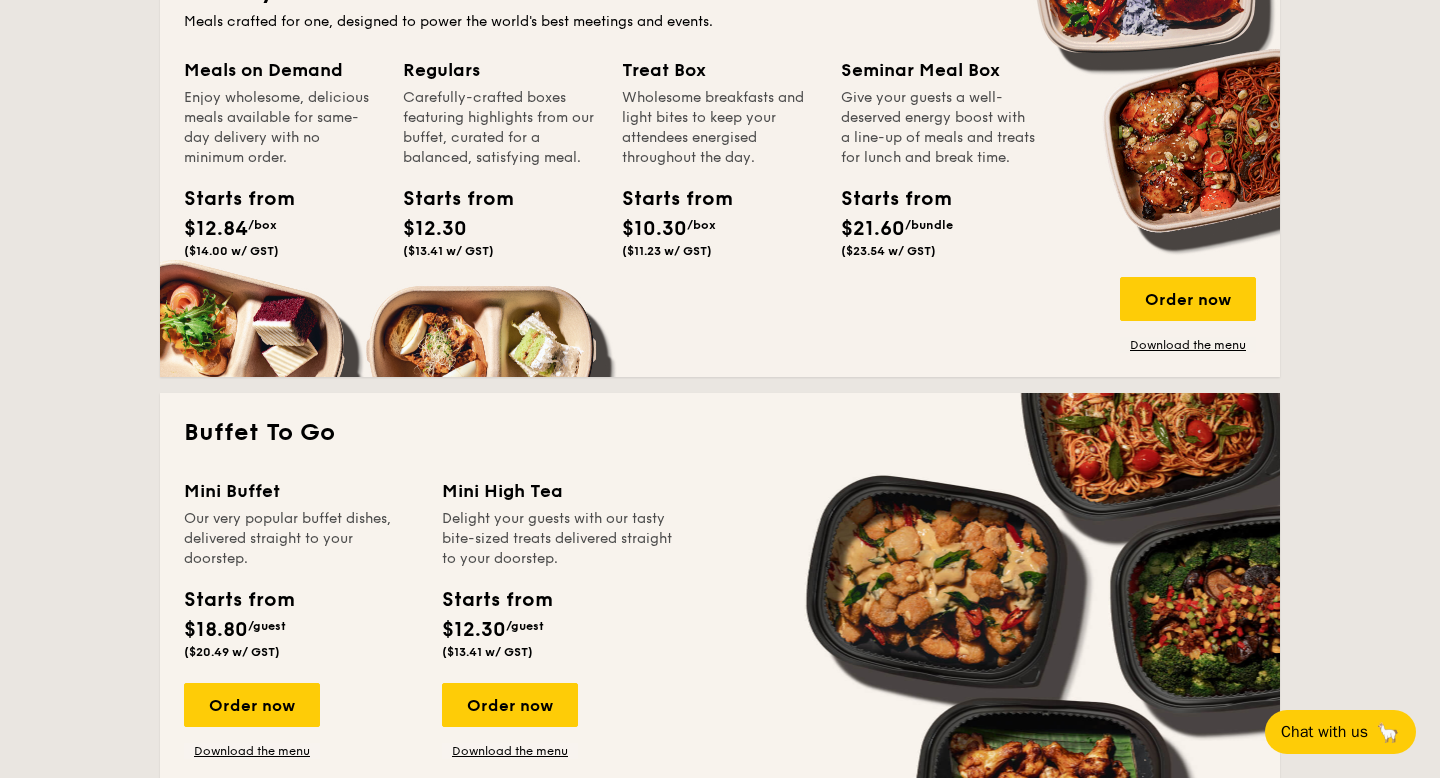 scroll, scrollTop: 1491, scrollLeft: 0, axis: vertical 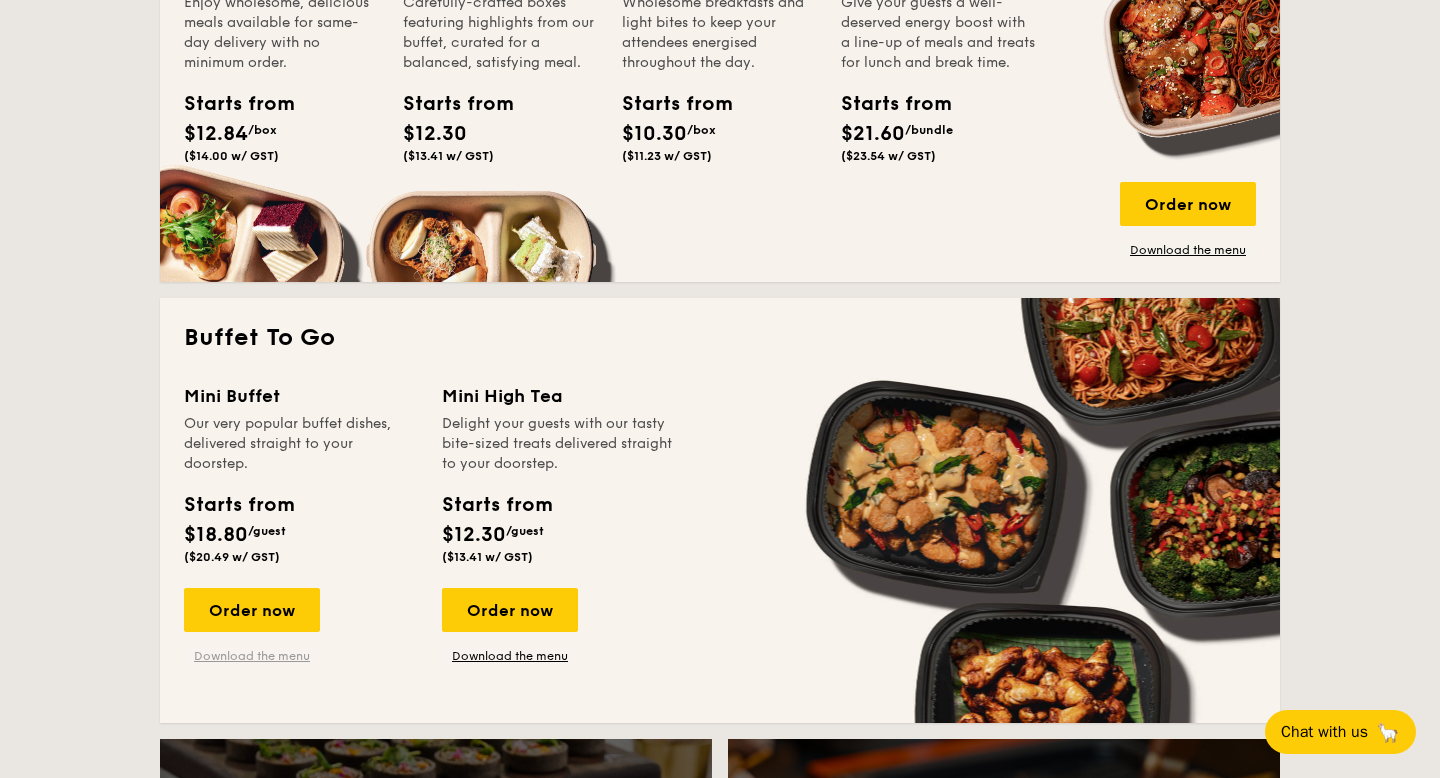 click on "Download the menu" at bounding box center (252, 656) 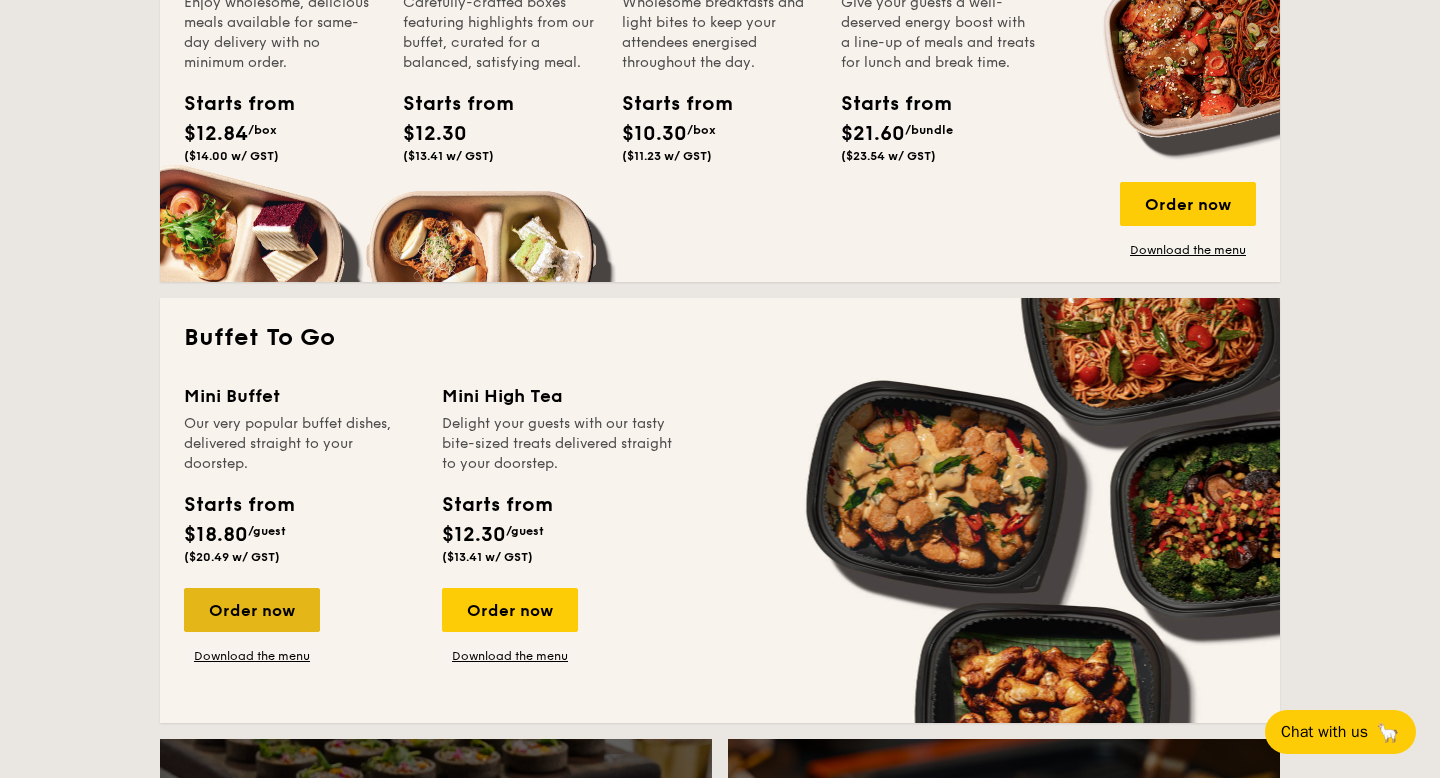 click on "Order now" at bounding box center [252, 610] 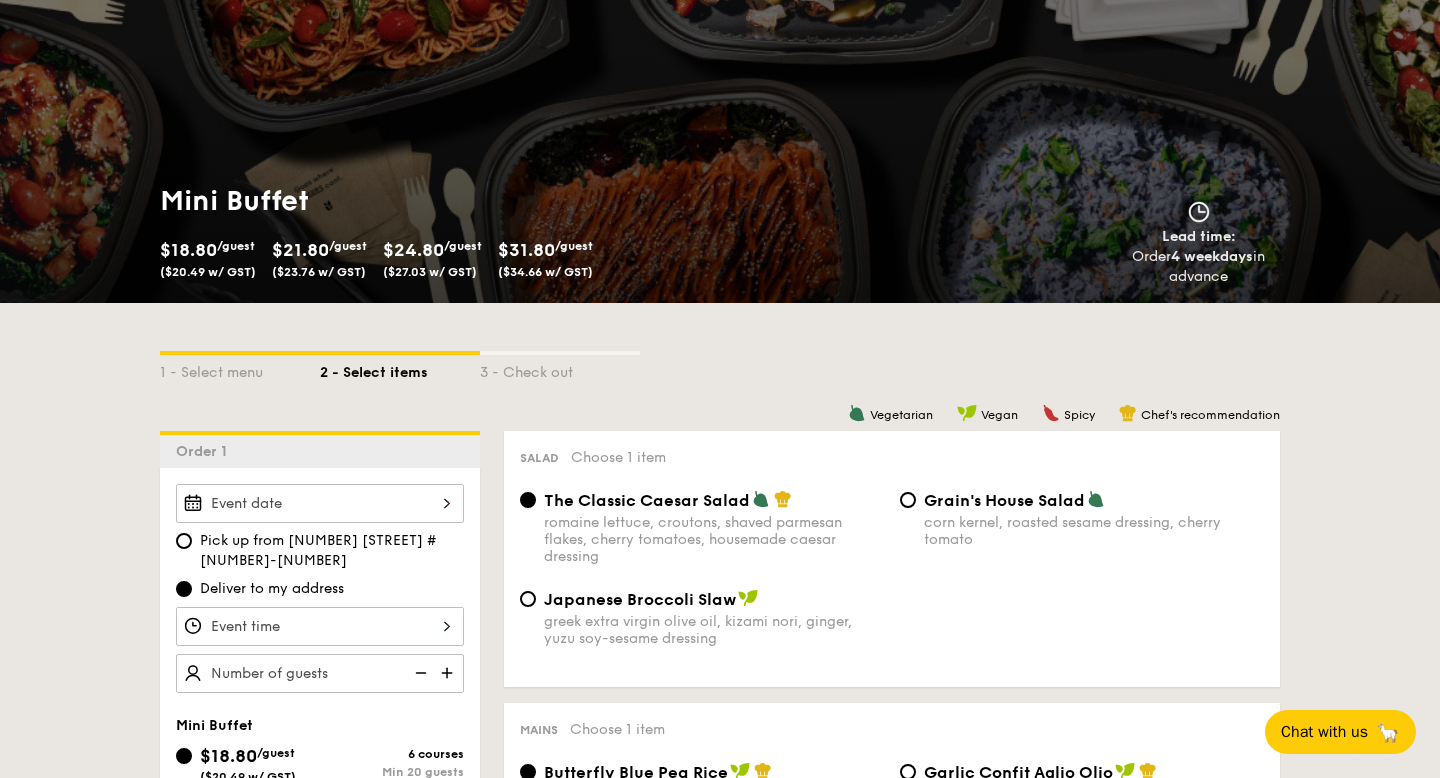scroll, scrollTop: 350, scrollLeft: 0, axis: vertical 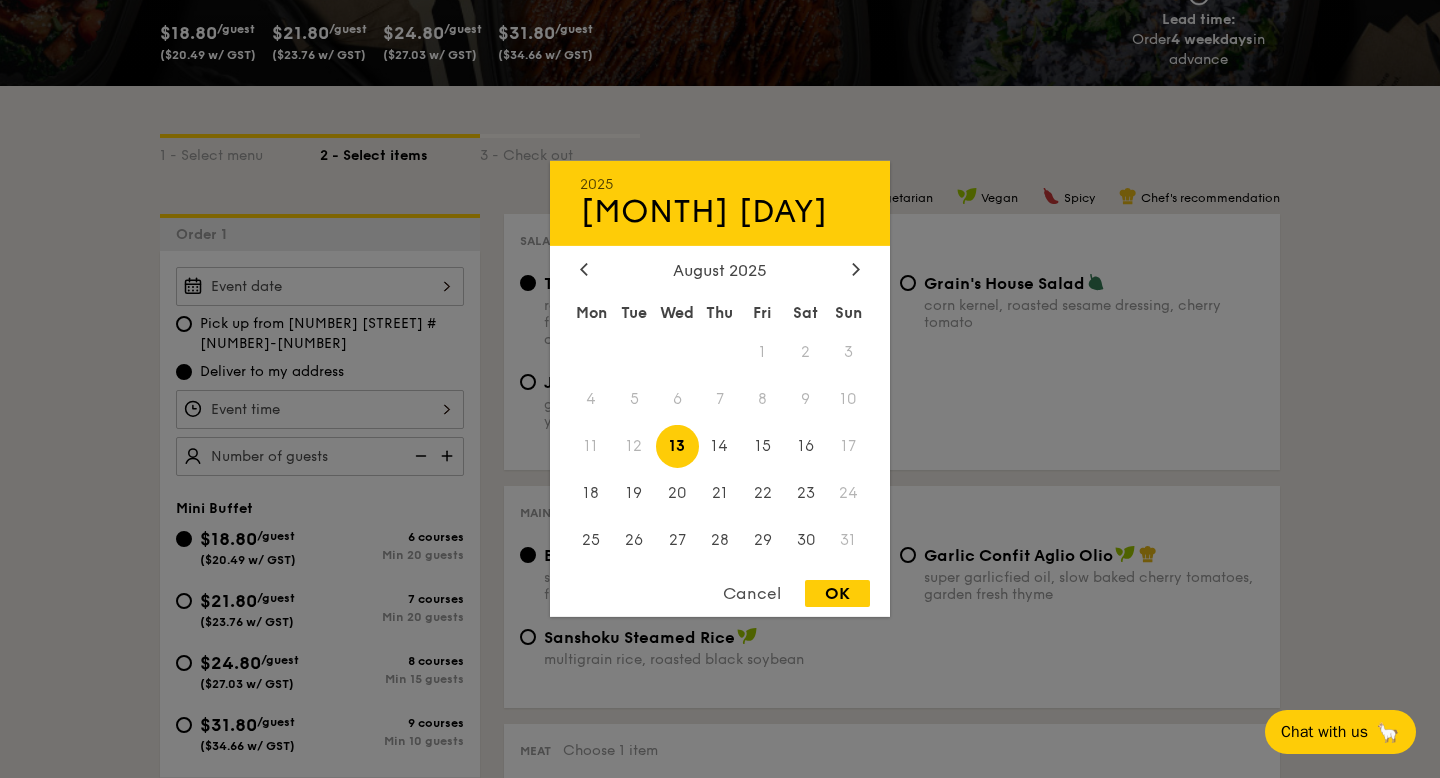 click on "2025   Aug 13       August 2025     Mon Tue Wed Thu Fri Sat Sun   1 2 3 4 5 6 7 8 9 10 11 12 13 14 15 16 17 18 19 20 21 22 23 24 25 26 27 28 29 30 31     Cancel   OK" at bounding box center (320, 286) 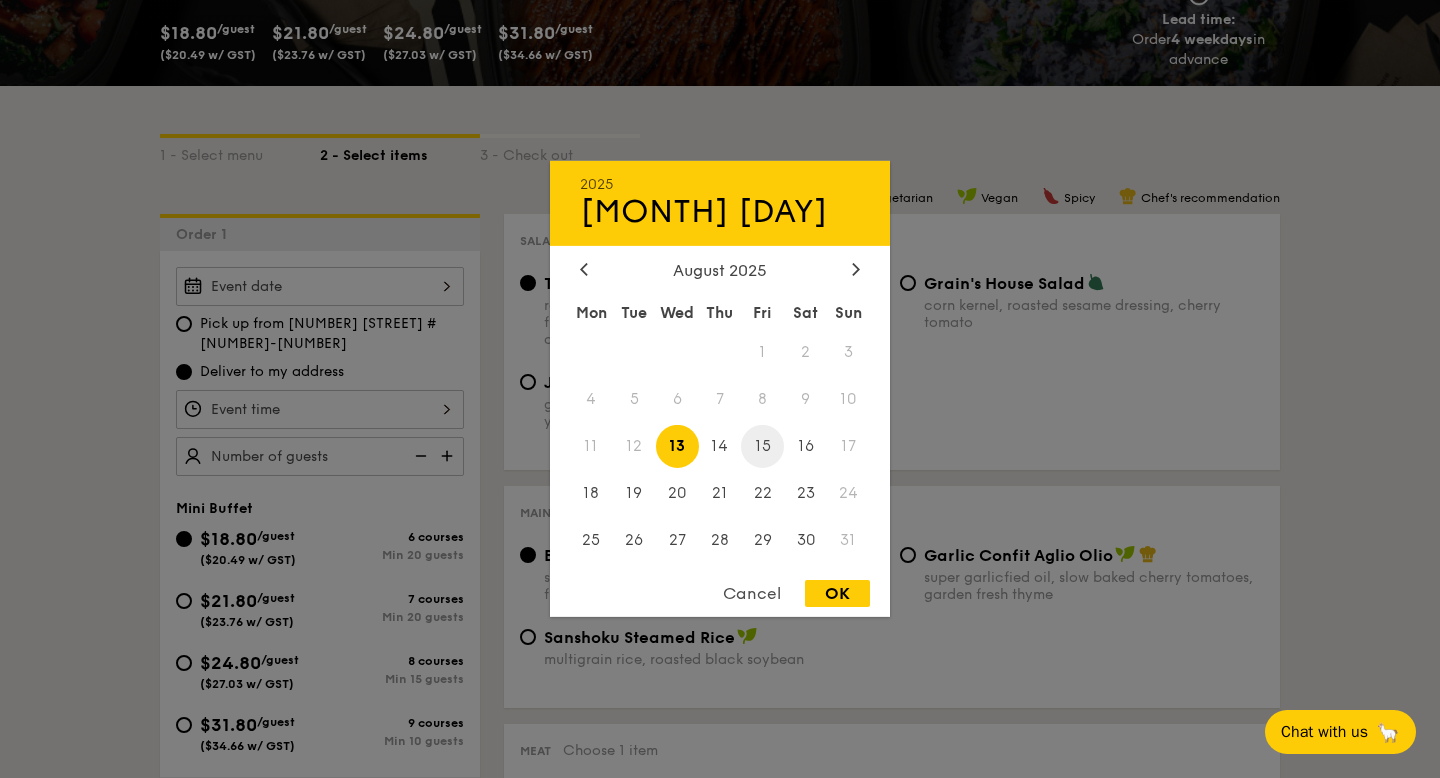 click on "15" at bounding box center (762, 446) 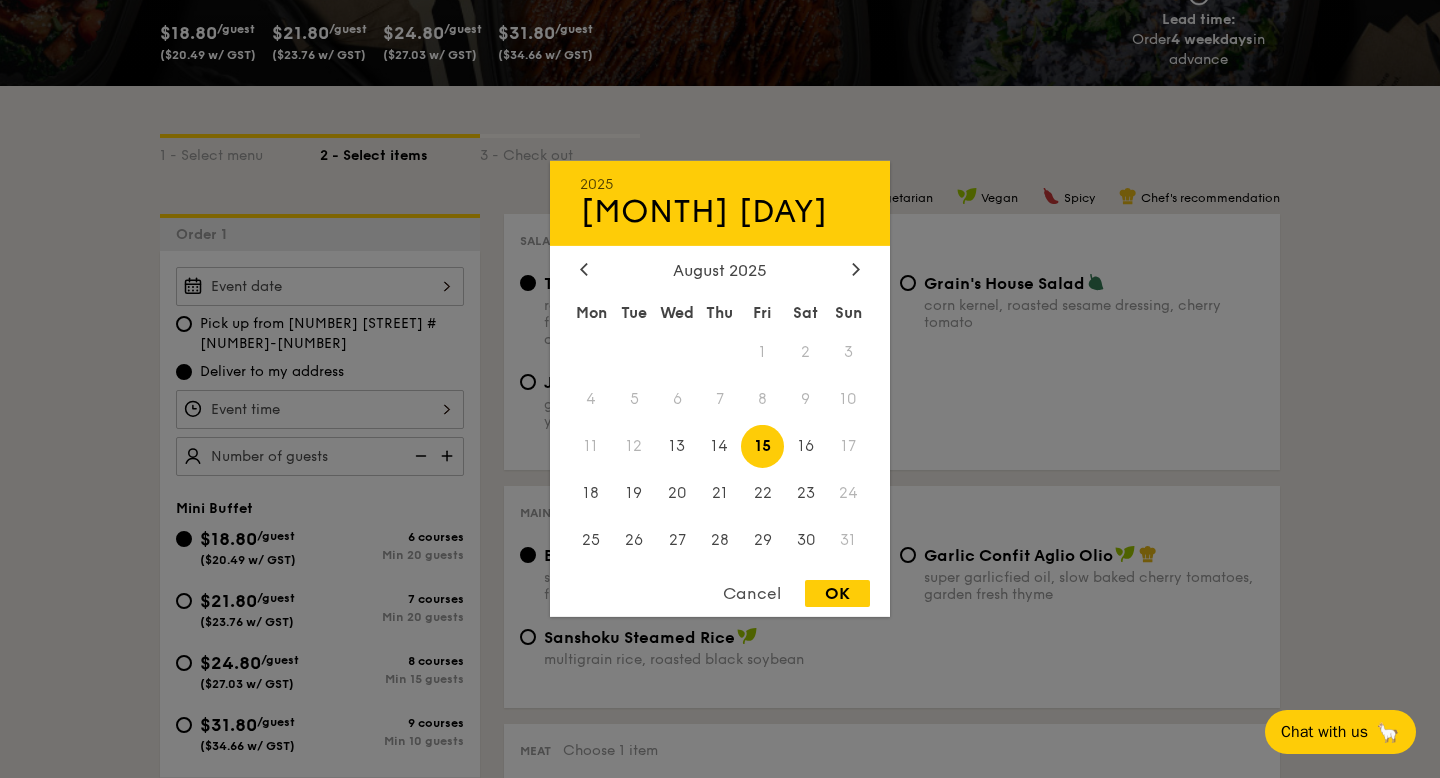 click on "OK" at bounding box center (837, 593) 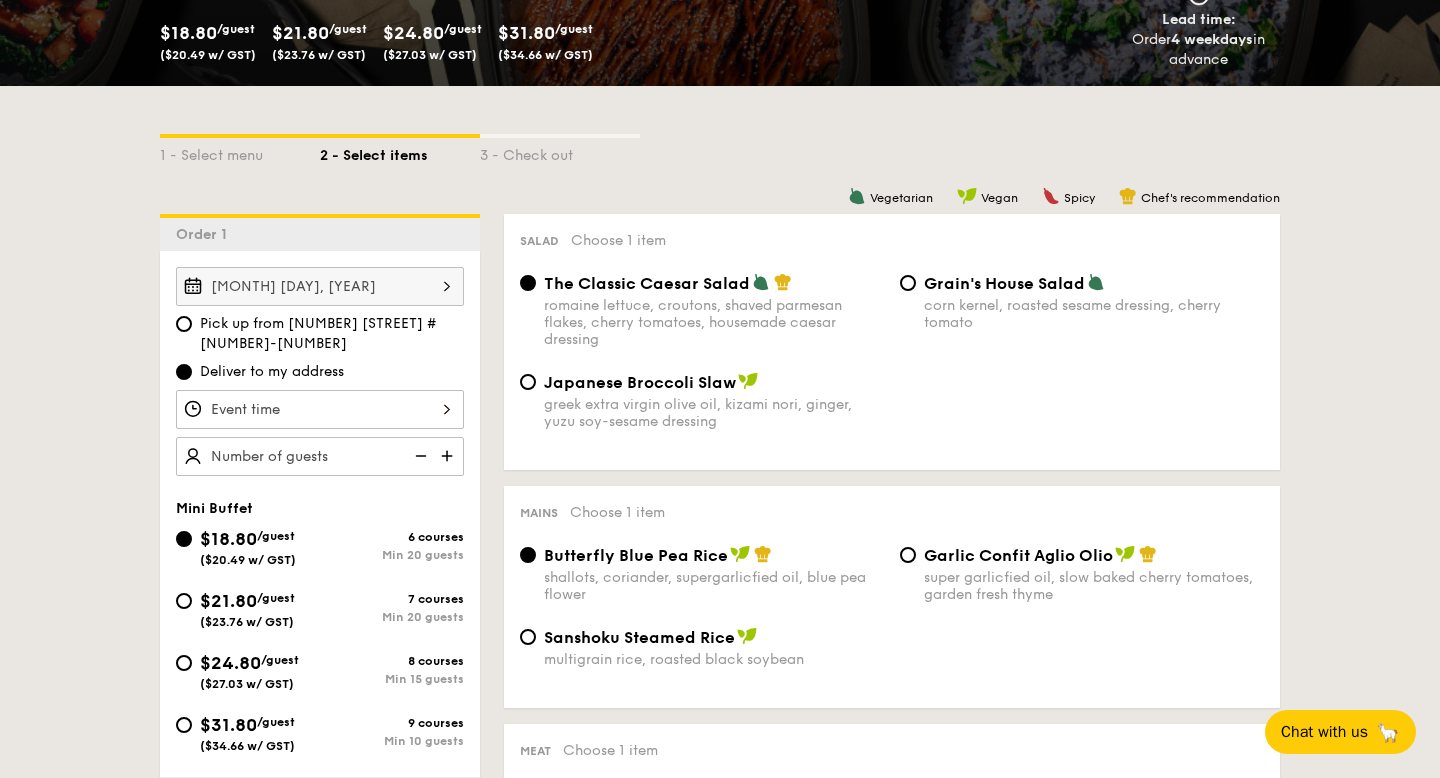 click at bounding box center [320, 409] 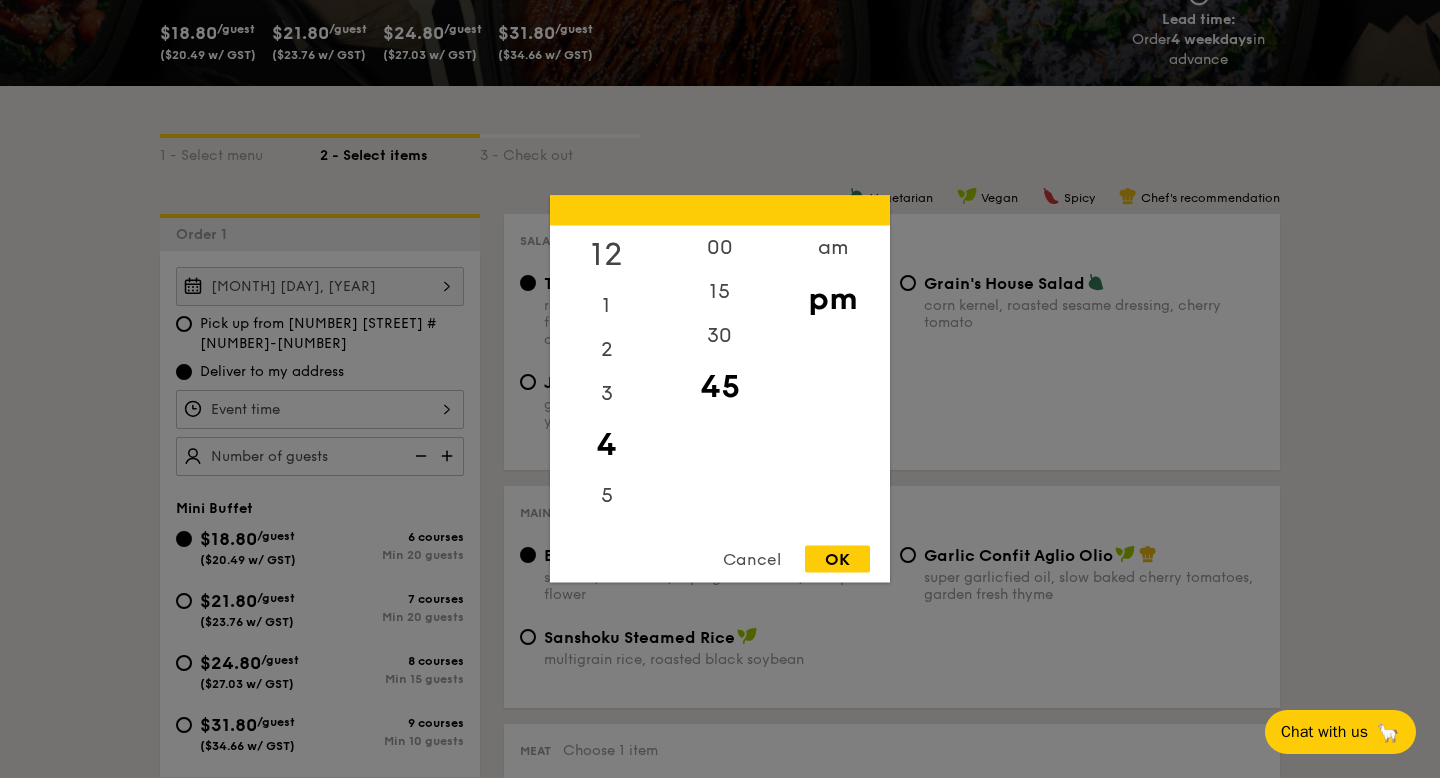 click on "12" at bounding box center (606, 255) 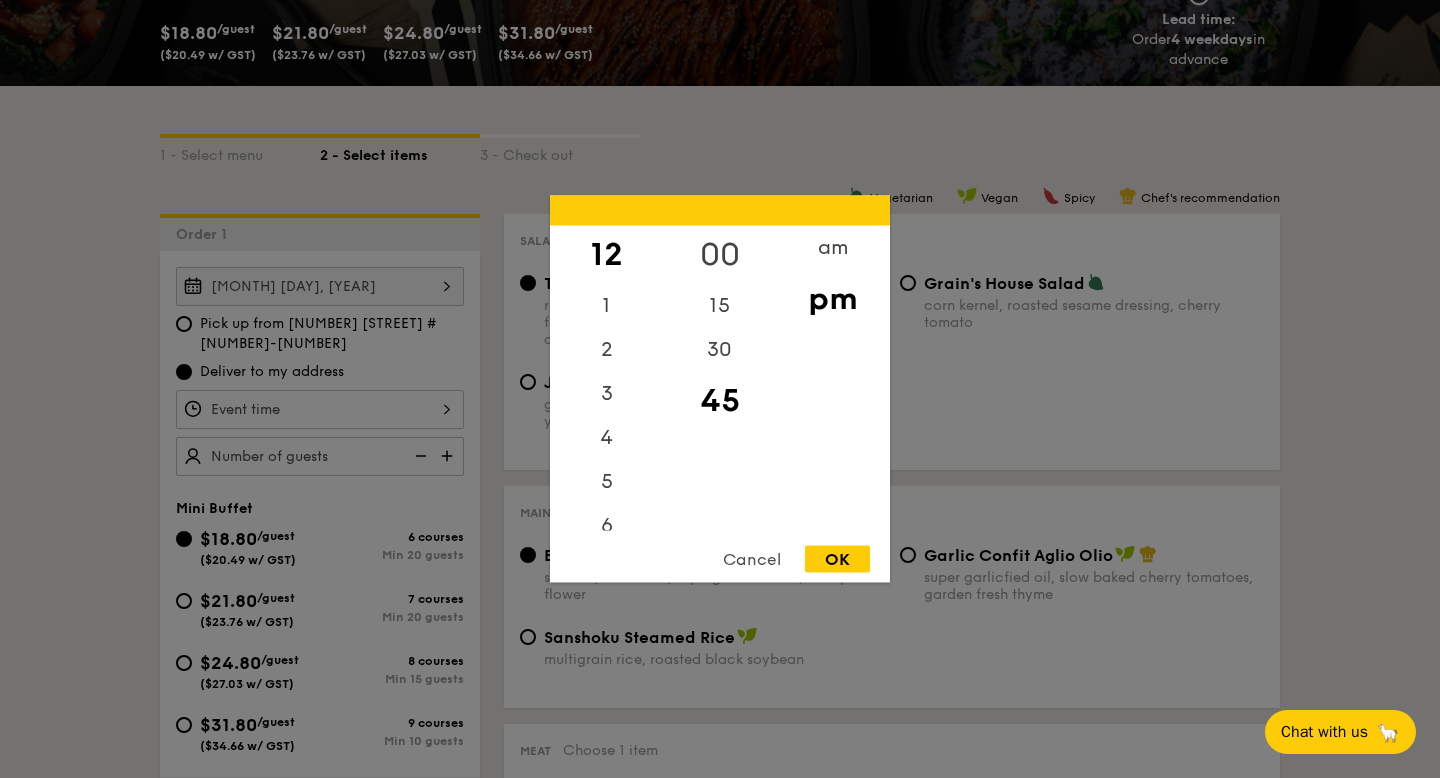 click on "00" at bounding box center (719, 255) 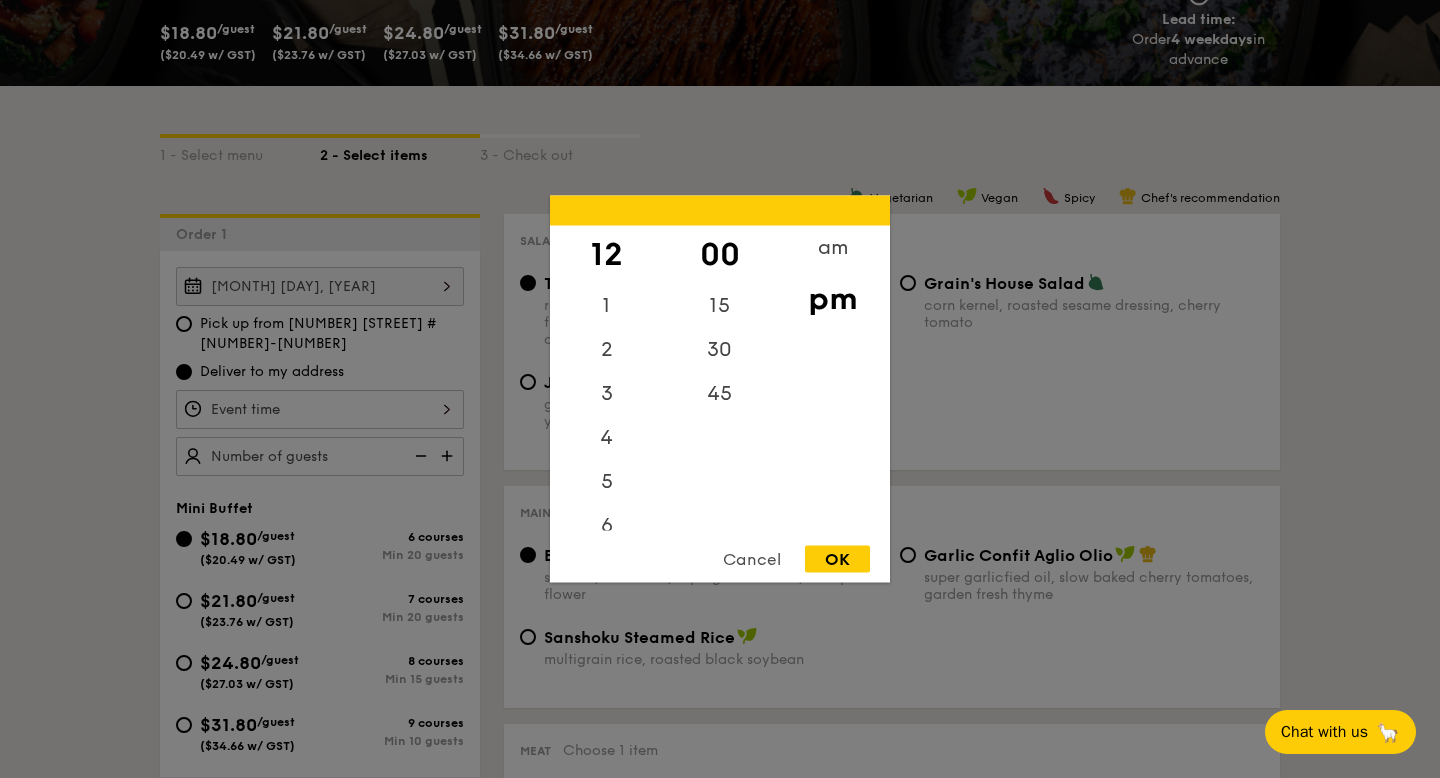 click on "OK" at bounding box center (837, 559) 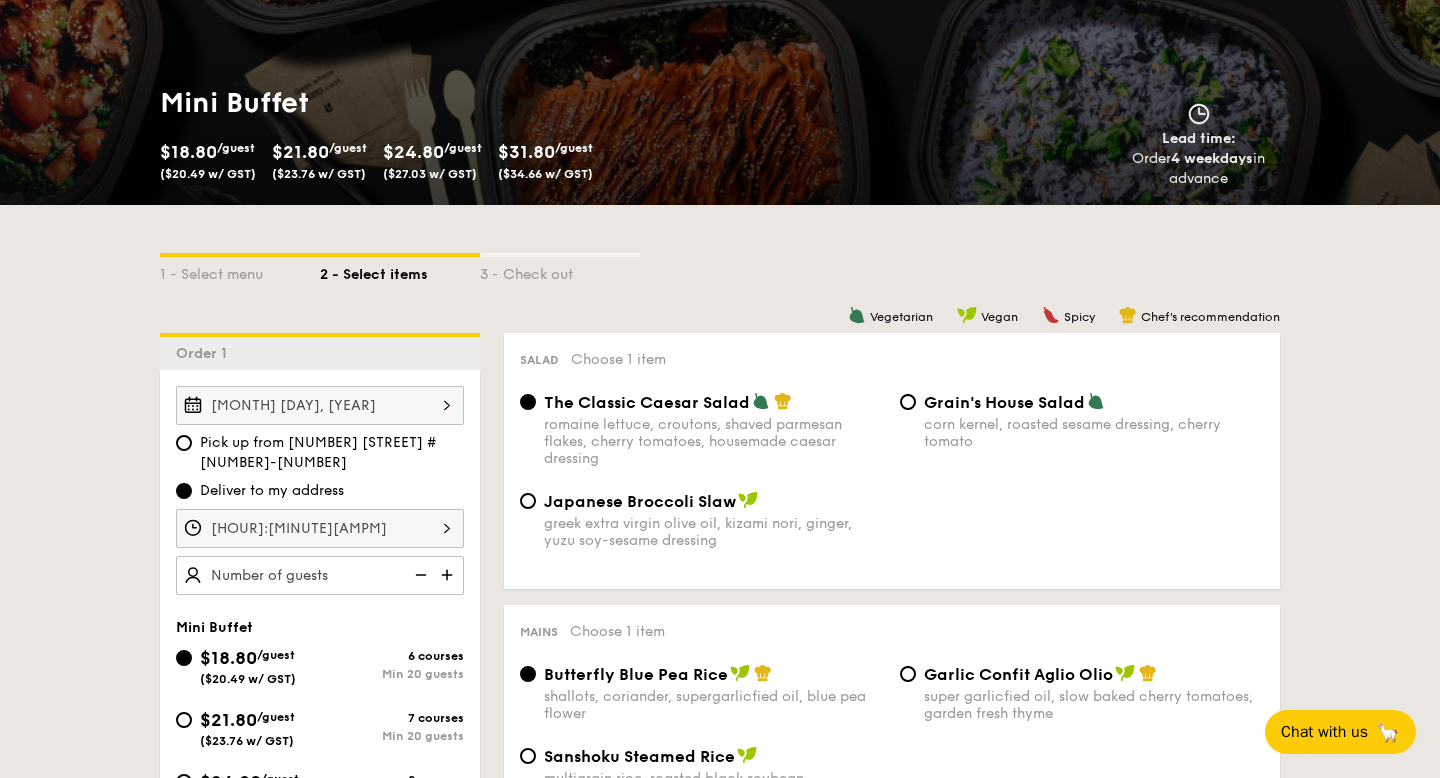 scroll, scrollTop: 0, scrollLeft: 0, axis: both 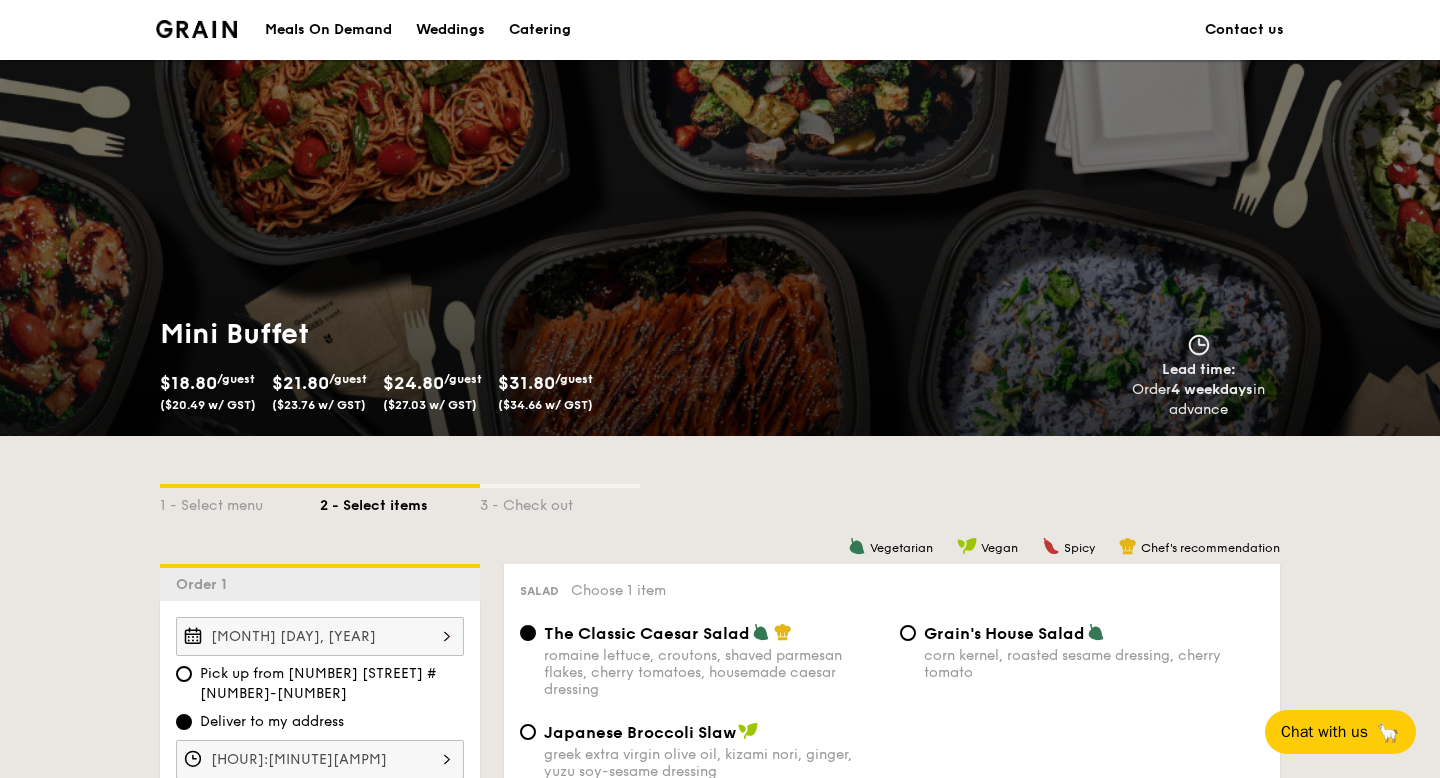 click on "Meals On Demand" at bounding box center [328, 30] 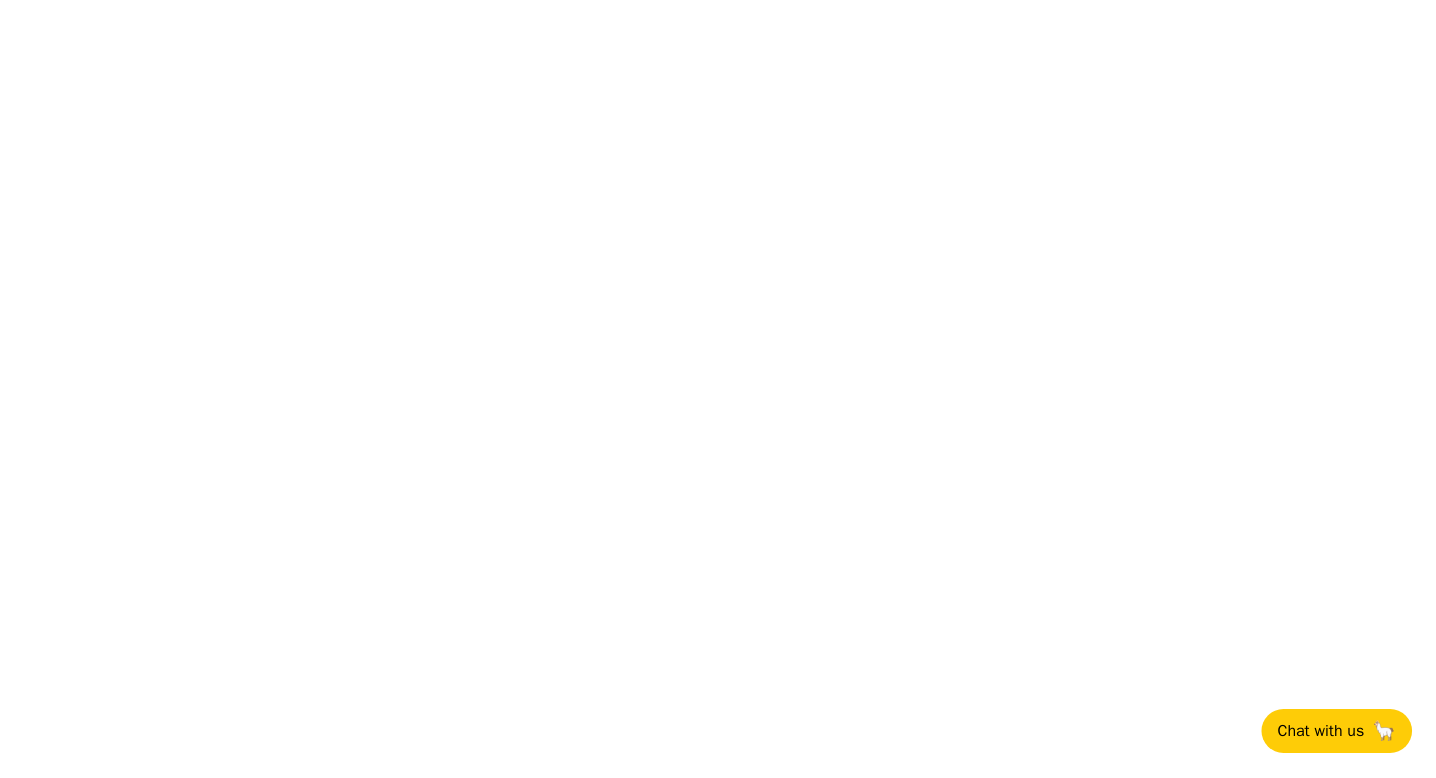 scroll, scrollTop: 0, scrollLeft: 0, axis: both 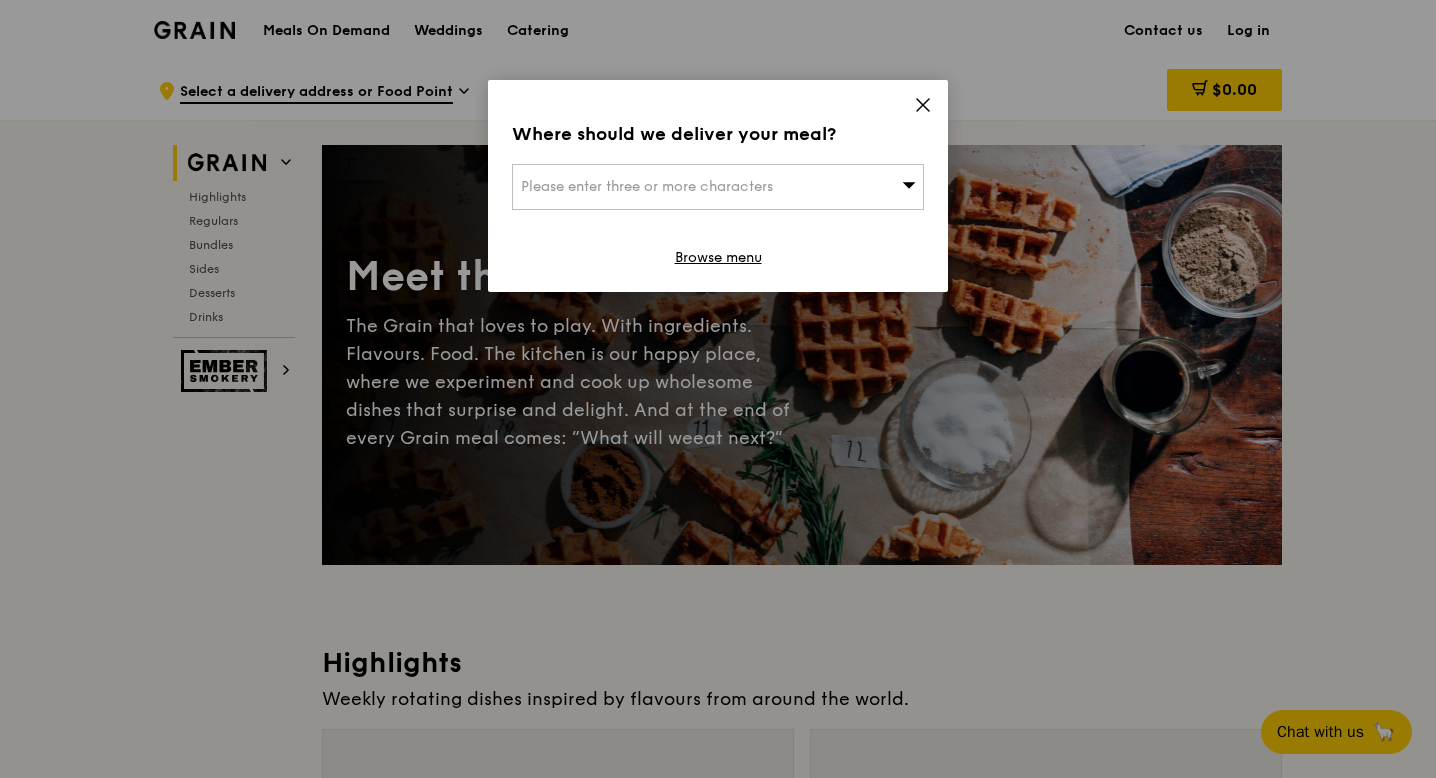 click 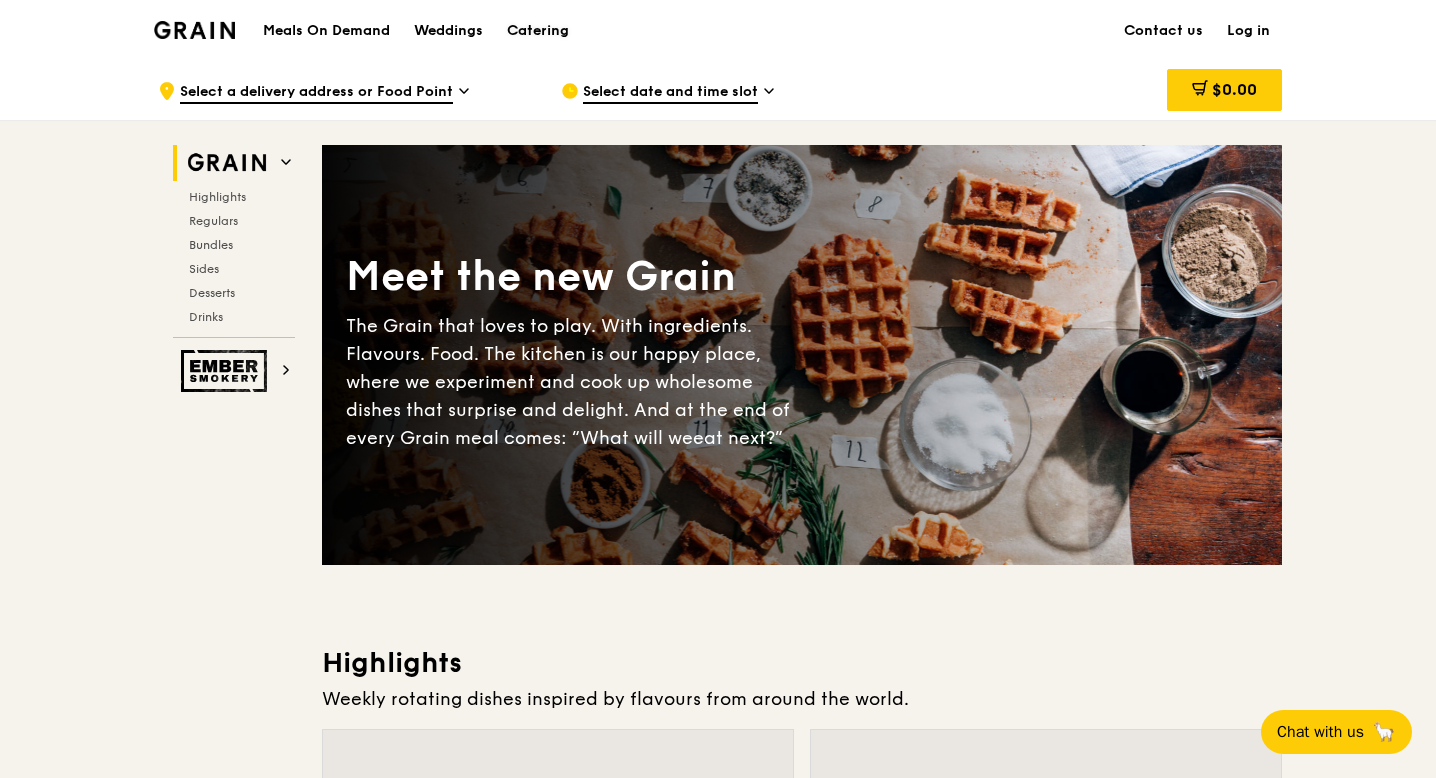 click on "Catering" at bounding box center [538, 31] 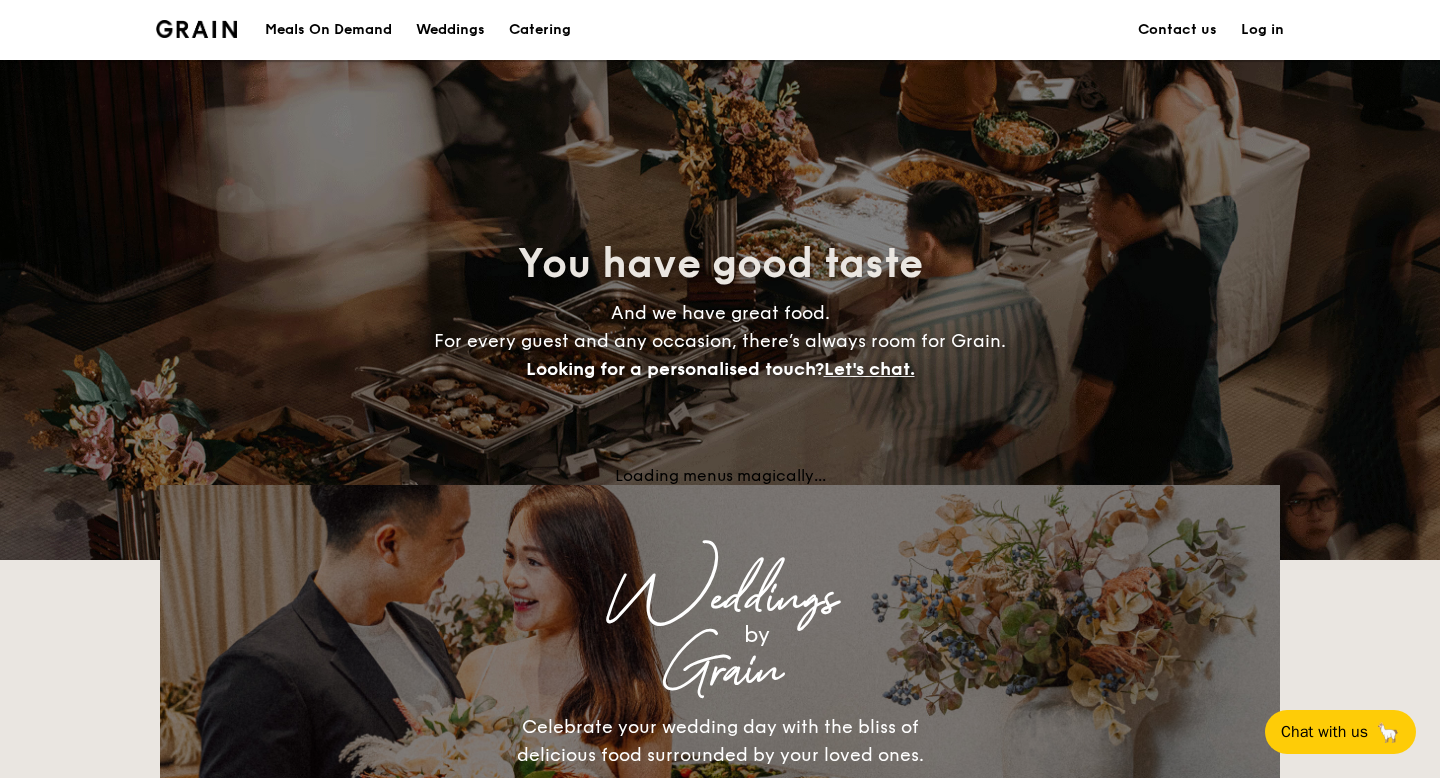 scroll, scrollTop: 0, scrollLeft: 0, axis: both 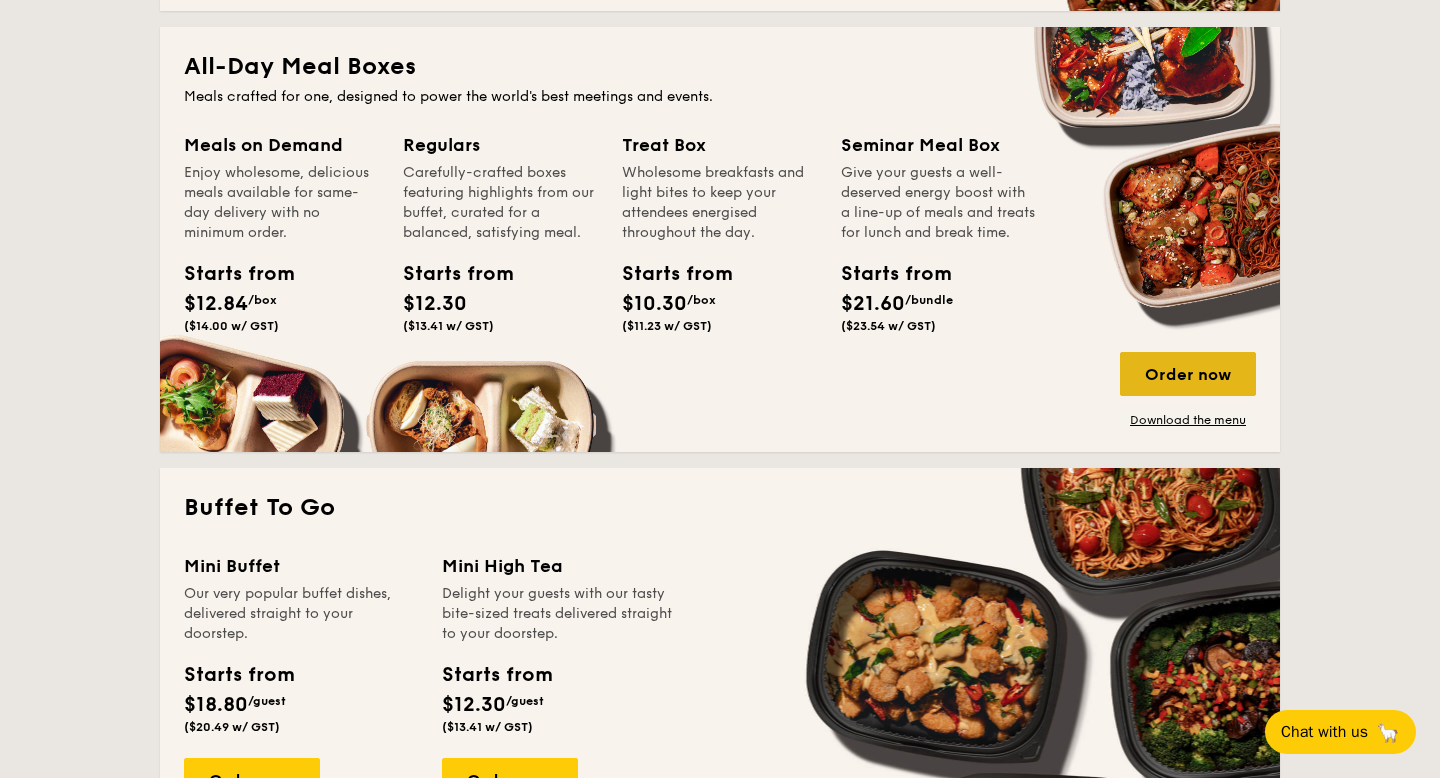 click on "Order now" at bounding box center [1188, 374] 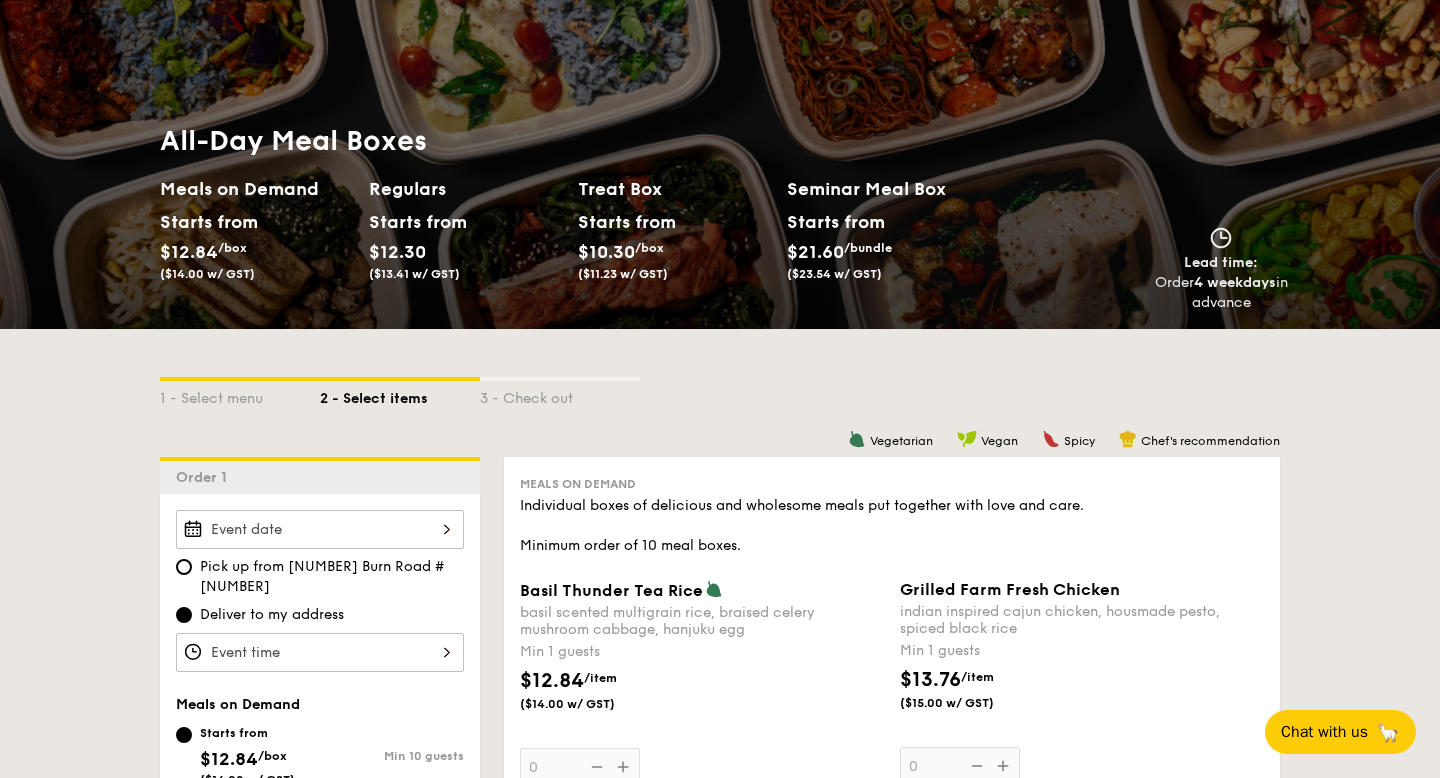scroll, scrollTop: 351, scrollLeft: 0, axis: vertical 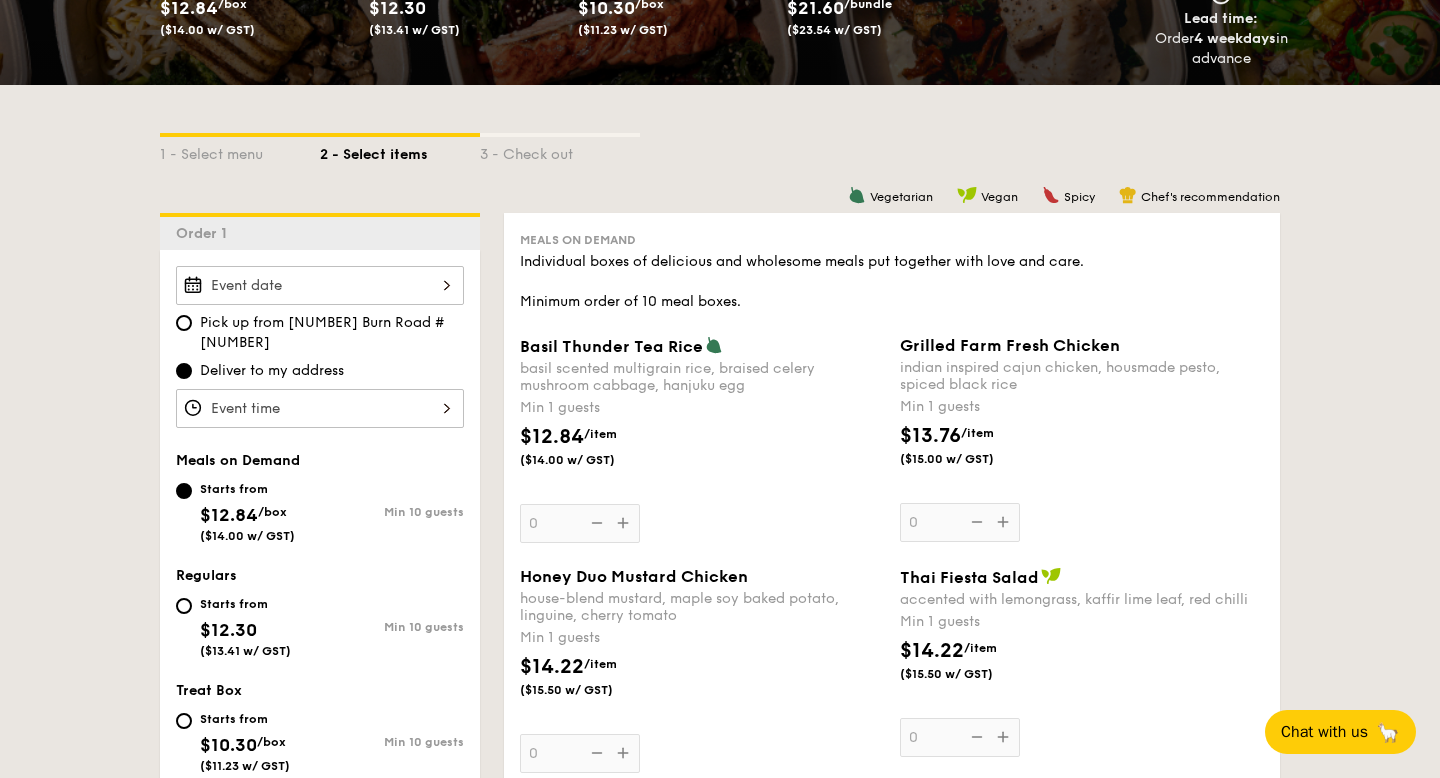 click at bounding box center (320, 285) 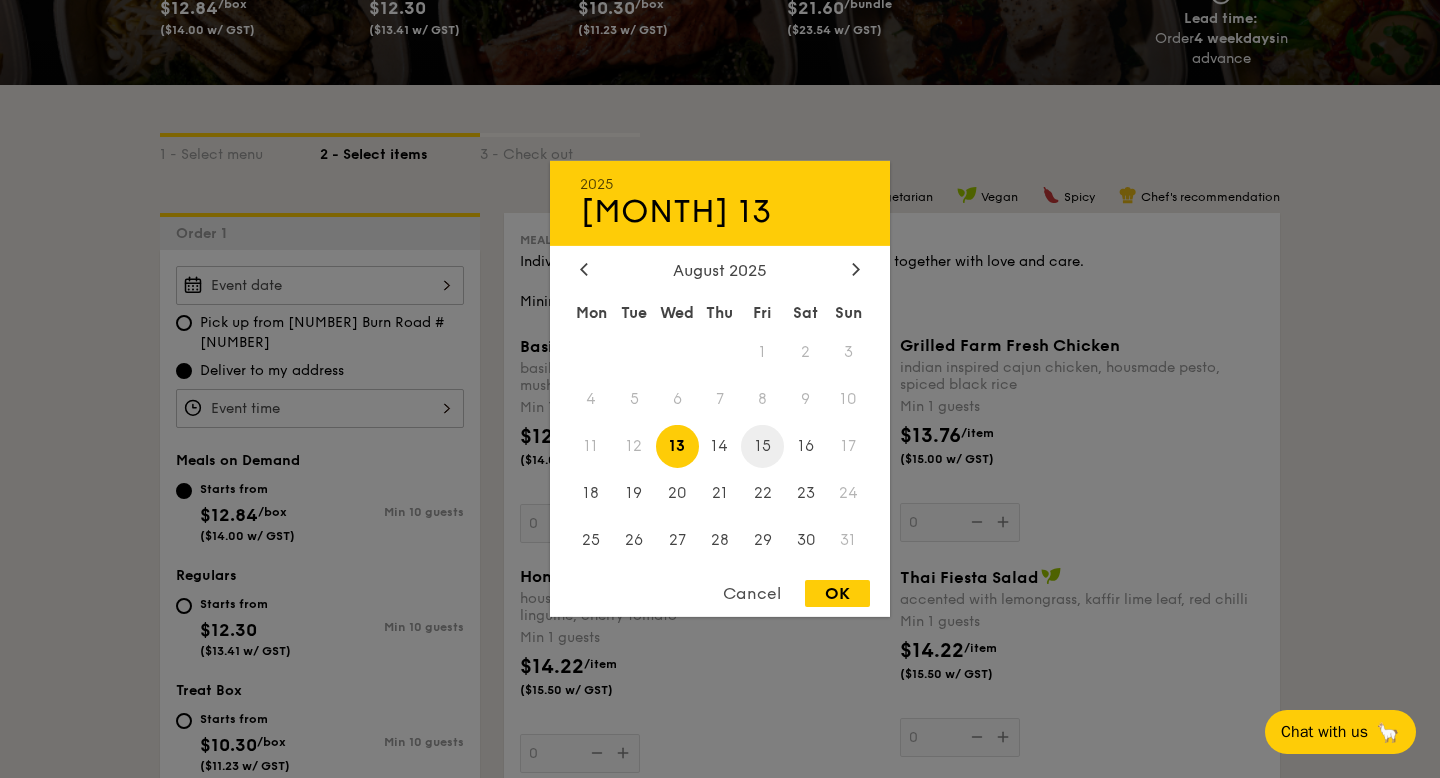click on "15" at bounding box center (762, 446) 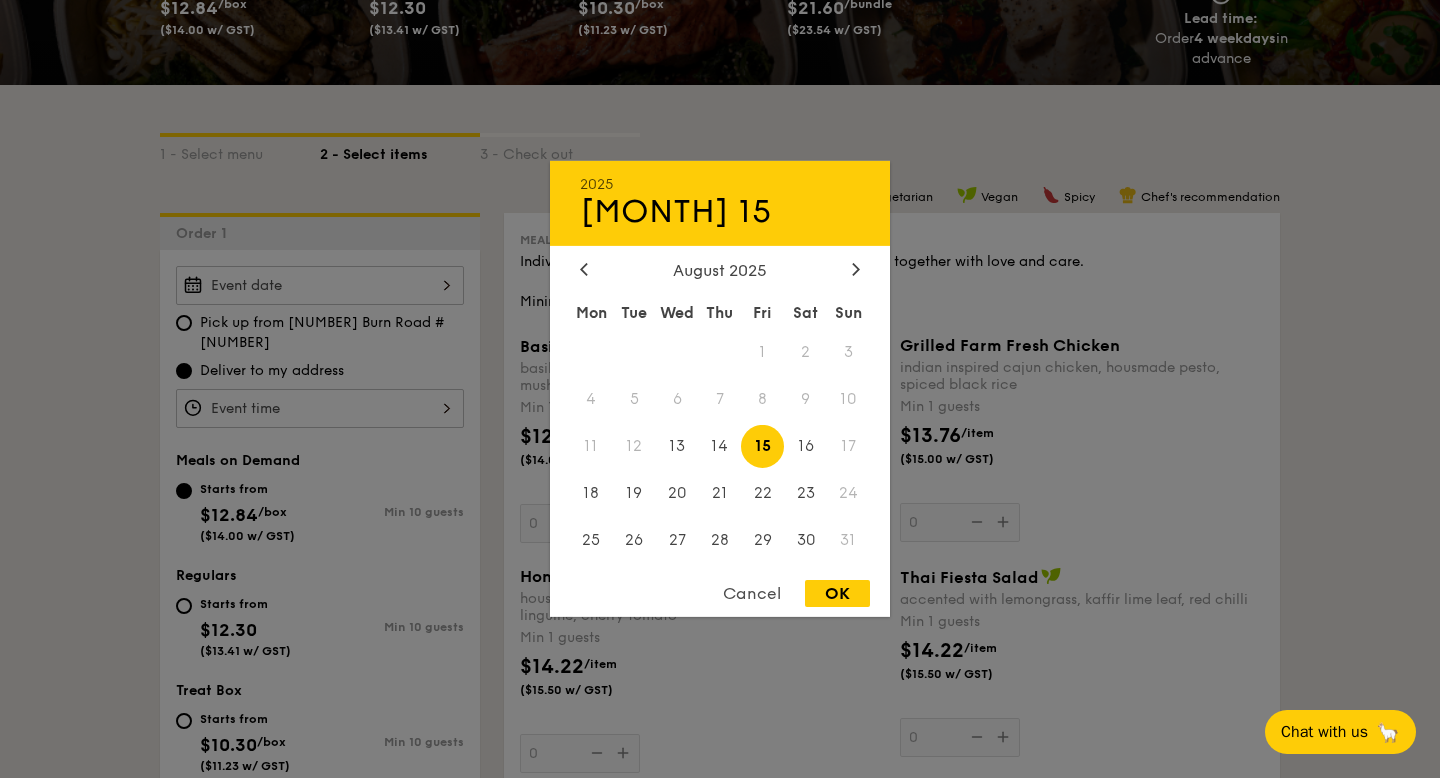 click on "OK" at bounding box center [837, 593] 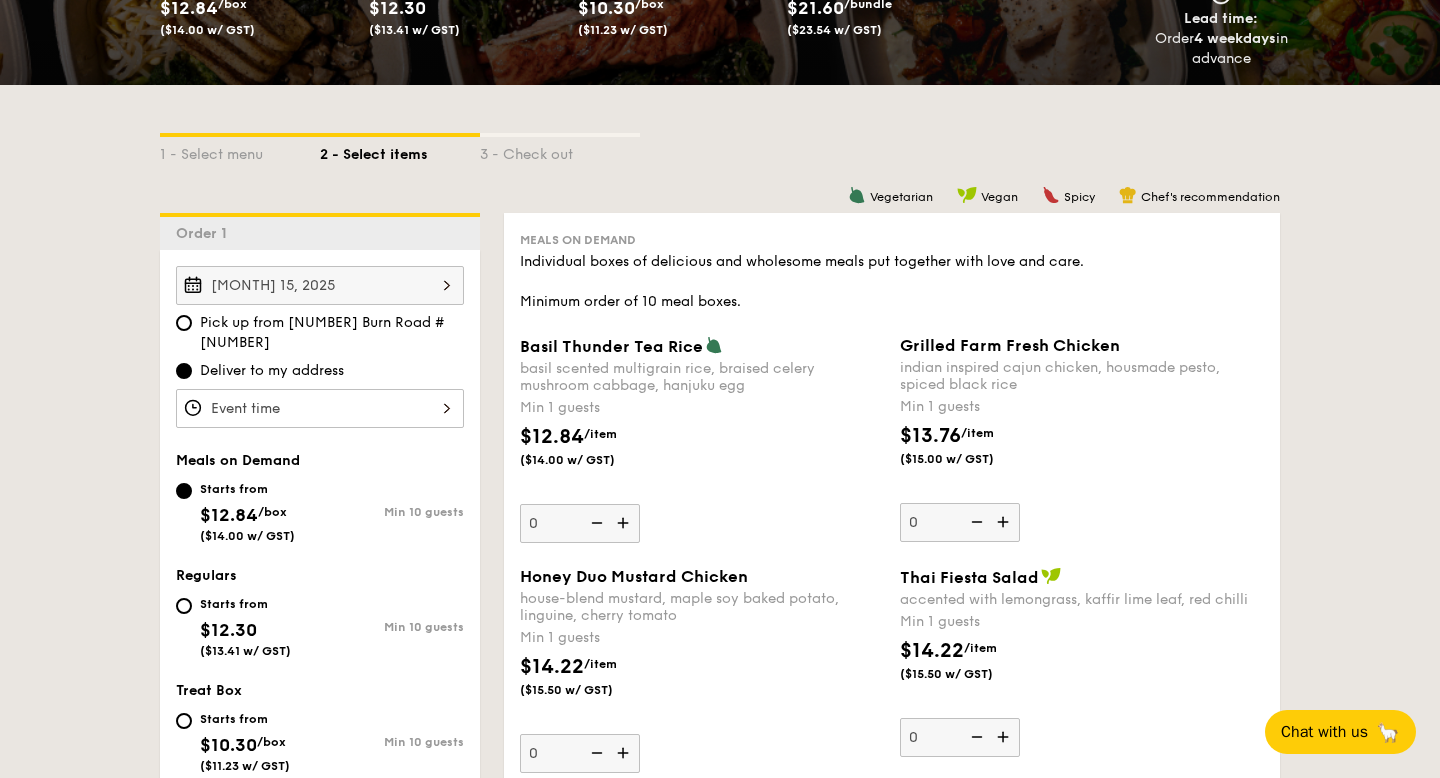 click at bounding box center [320, 408] 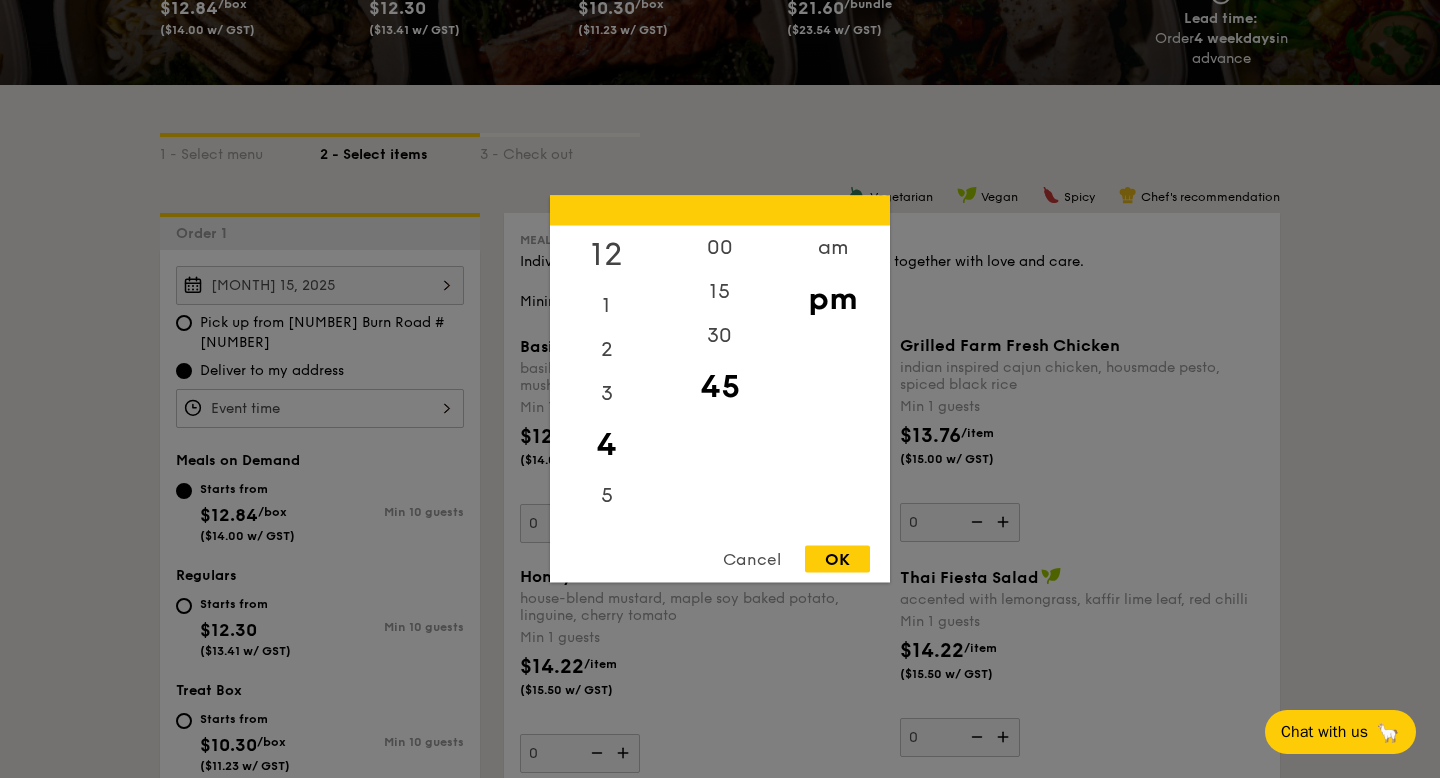 click on "12" at bounding box center (606, 255) 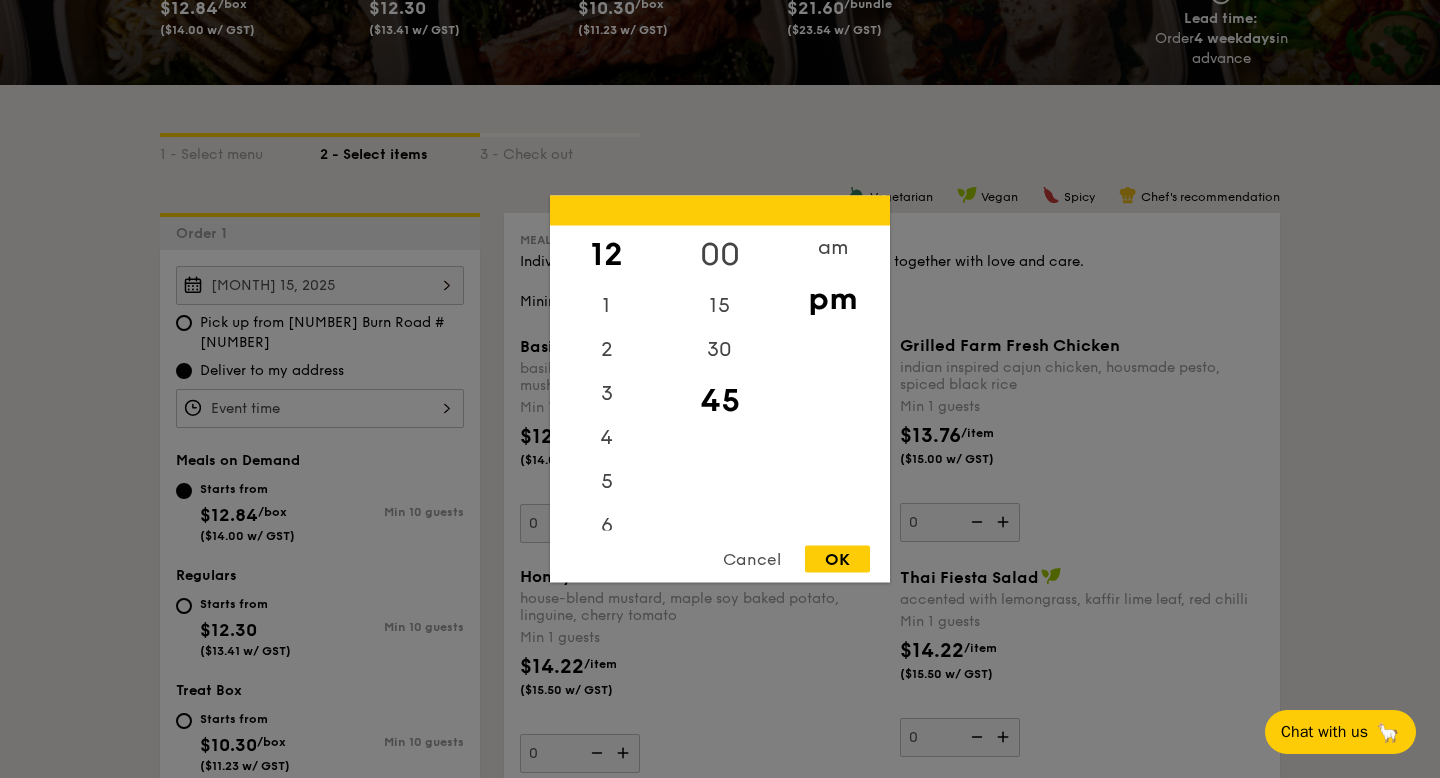 click on "00" at bounding box center [719, 255] 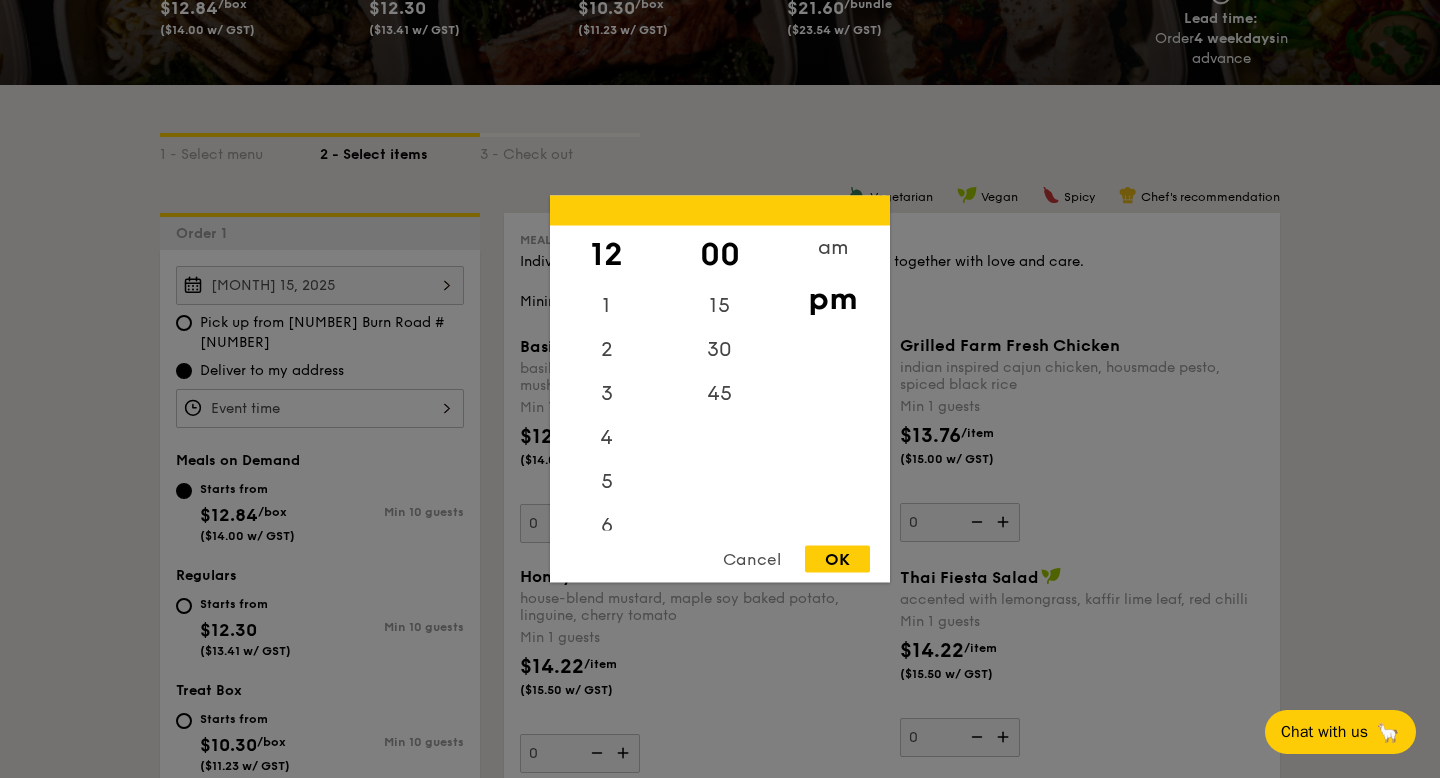 click on "OK" at bounding box center (837, 559) 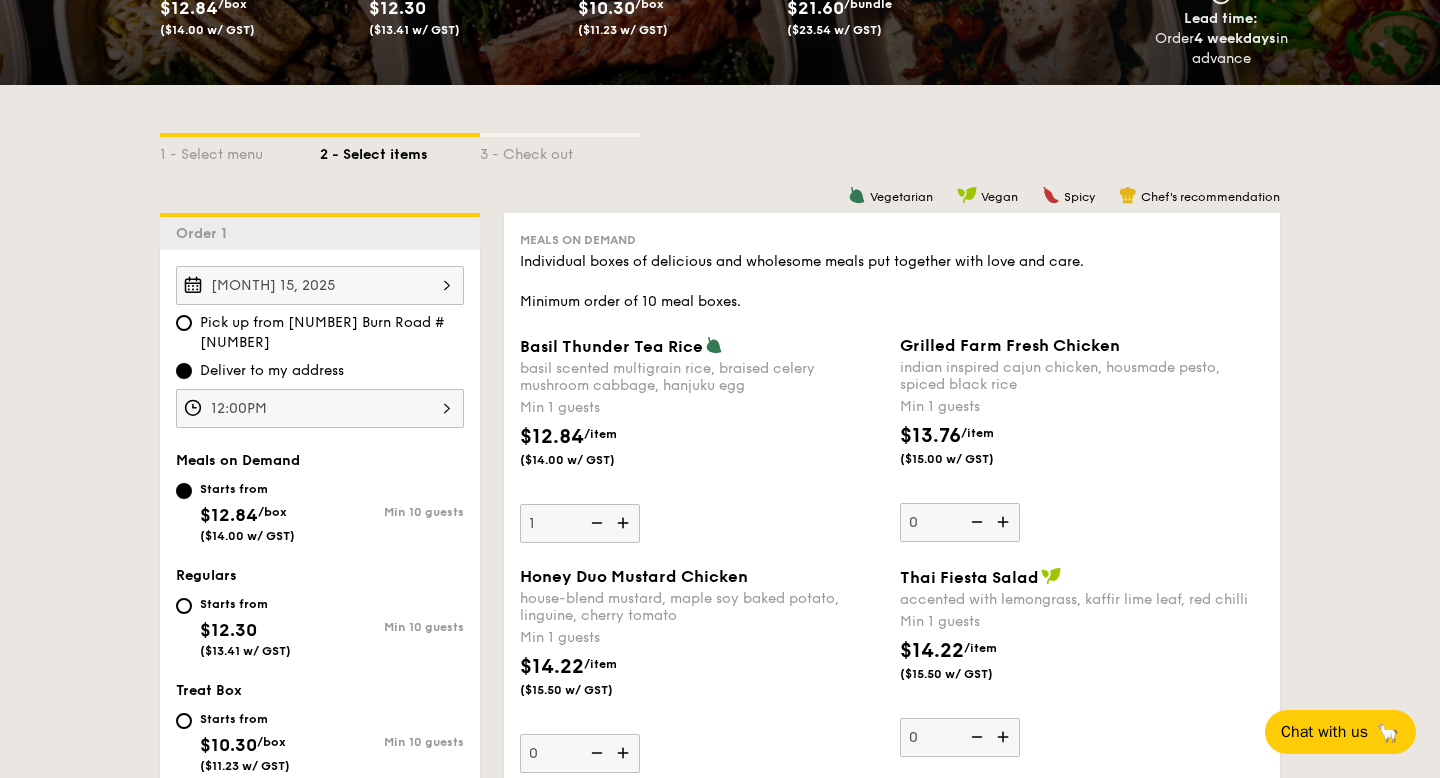 type on "1" 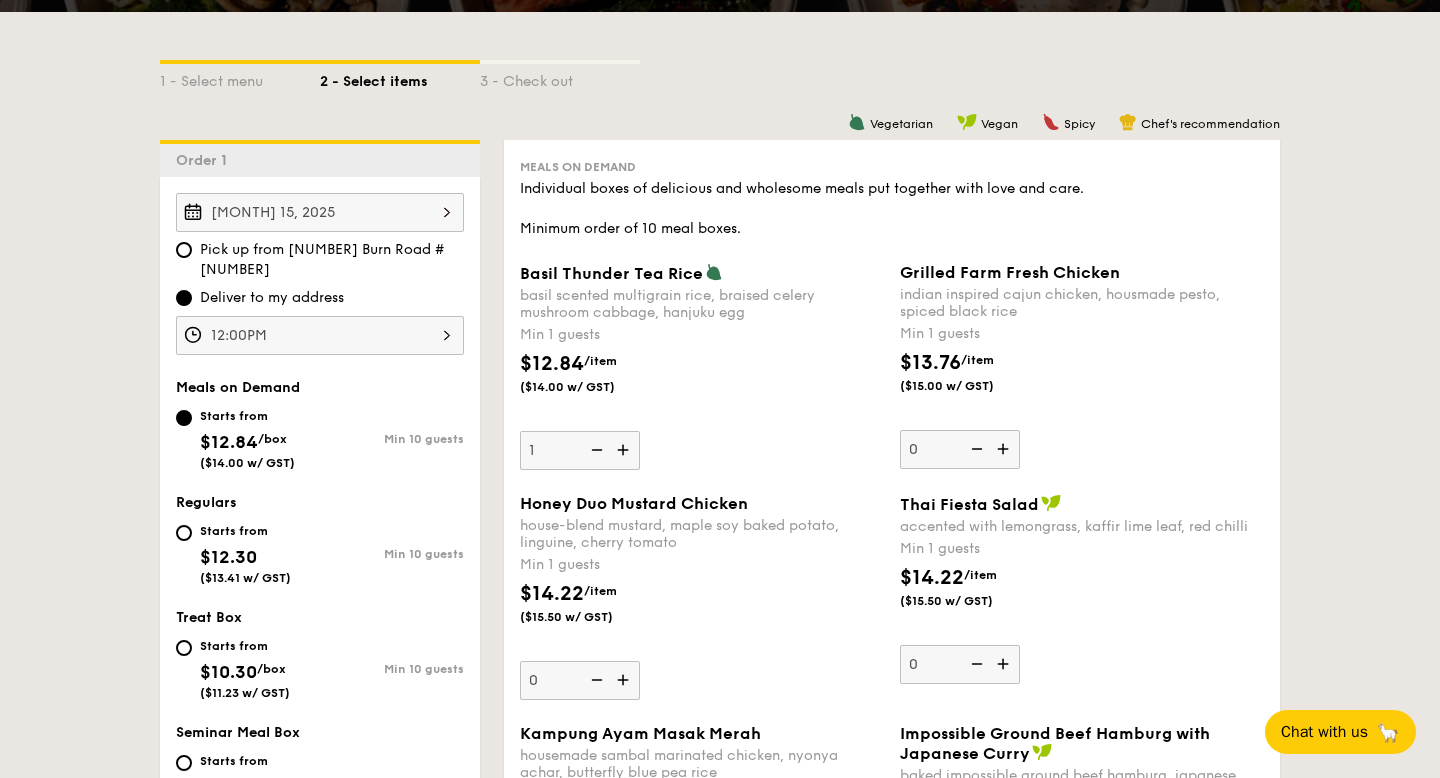scroll, scrollTop: 514, scrollLeft: 0, axis: vertical 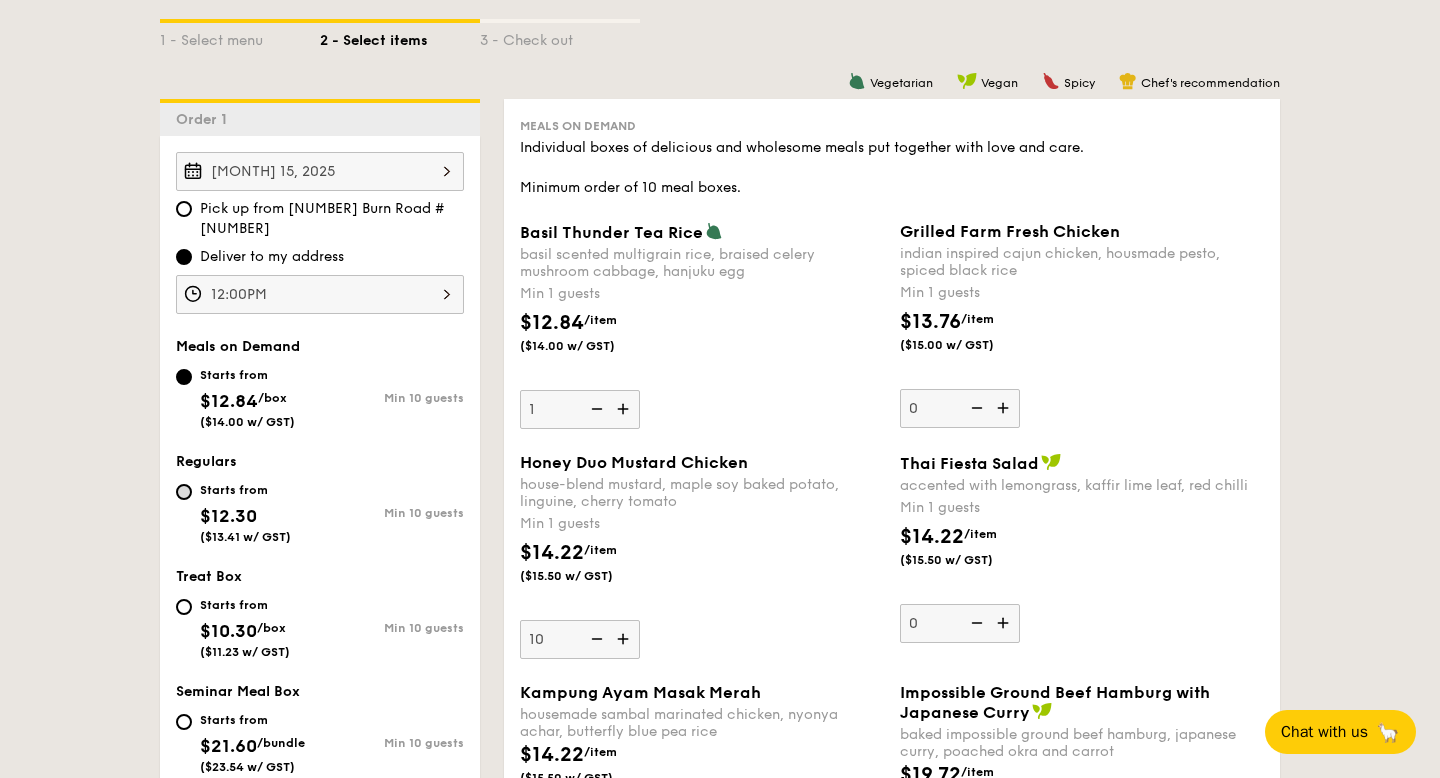 type on "10" 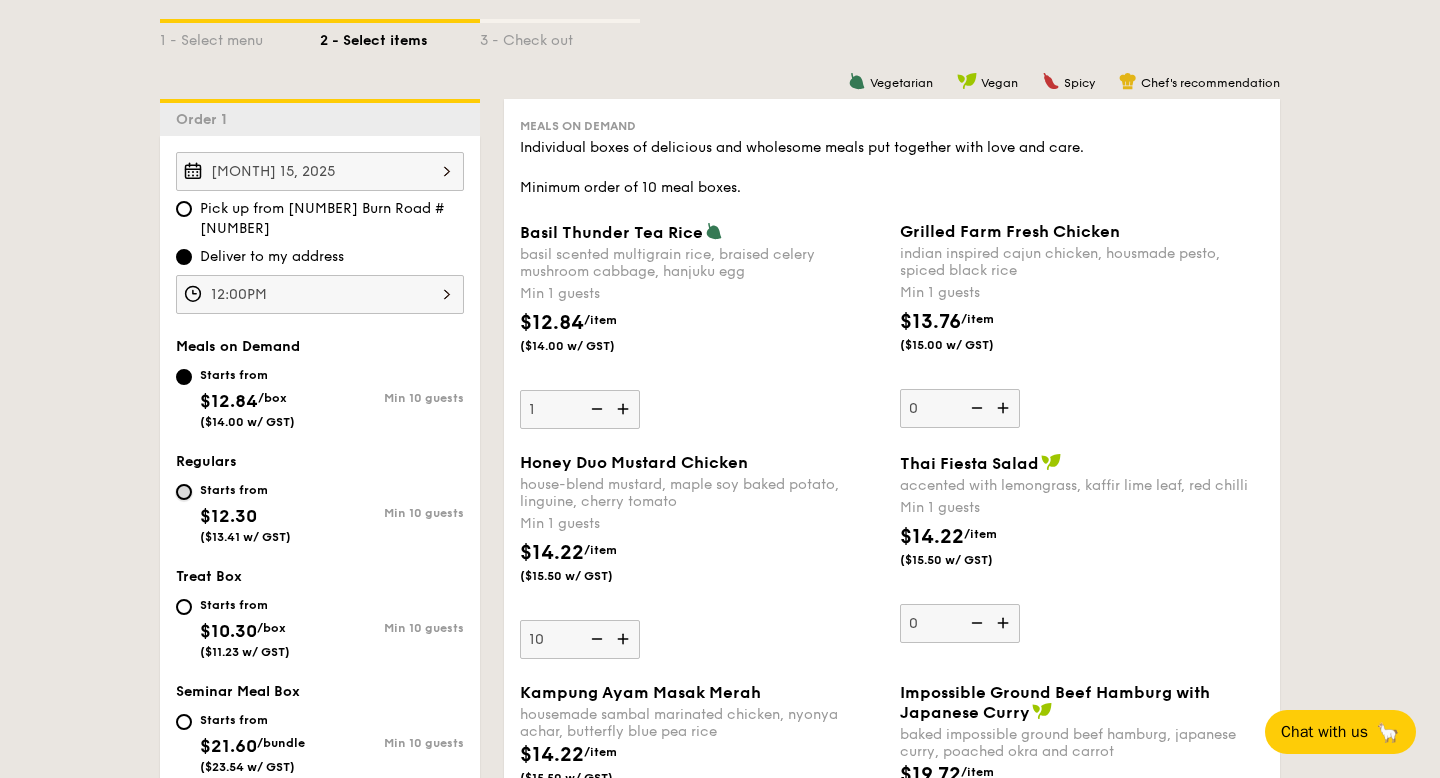 click on "Starts from
$12.30
($13.41 w/ GST)
Min 10 guests" at bounding box center (184, 492) 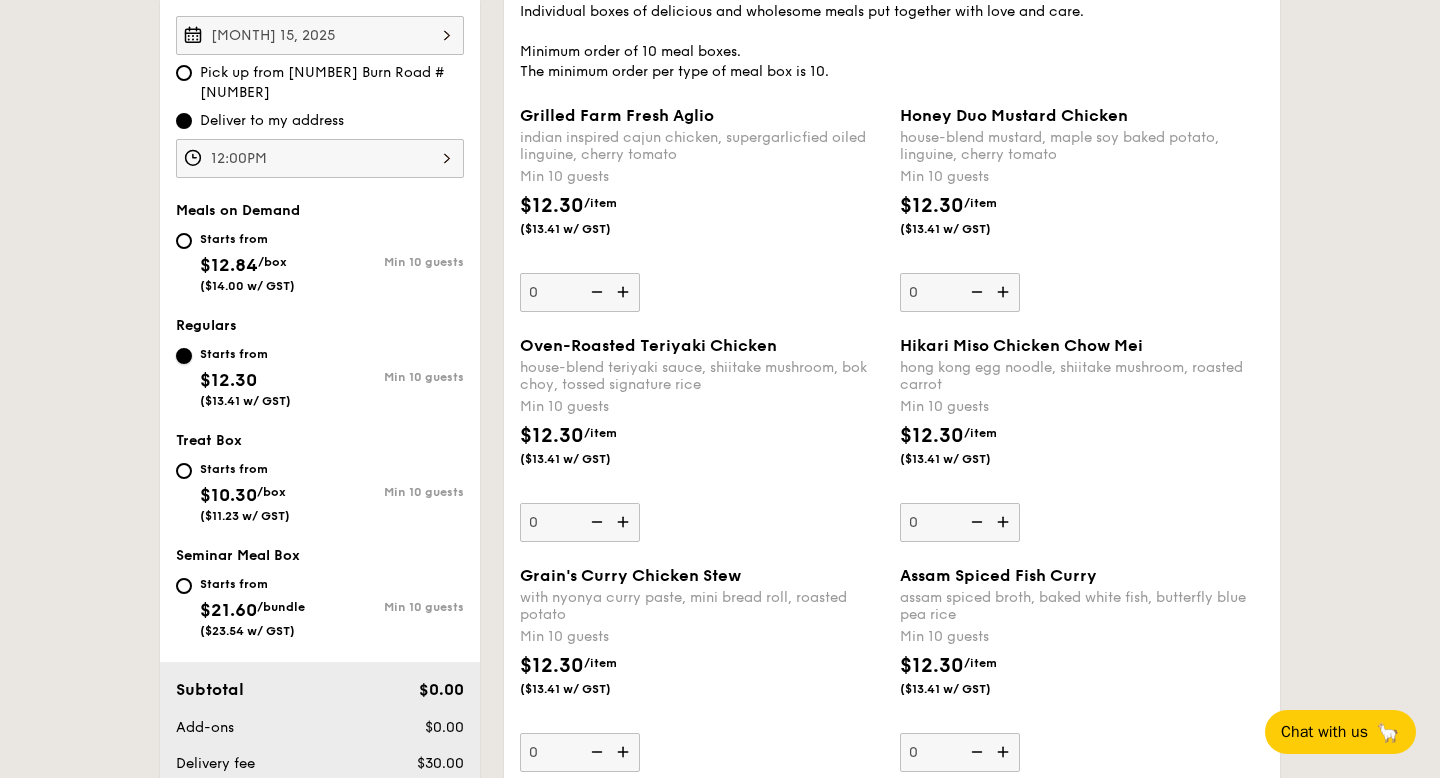 scroll, scrollTop: 636, scrollLeft: 0, axis: vertical 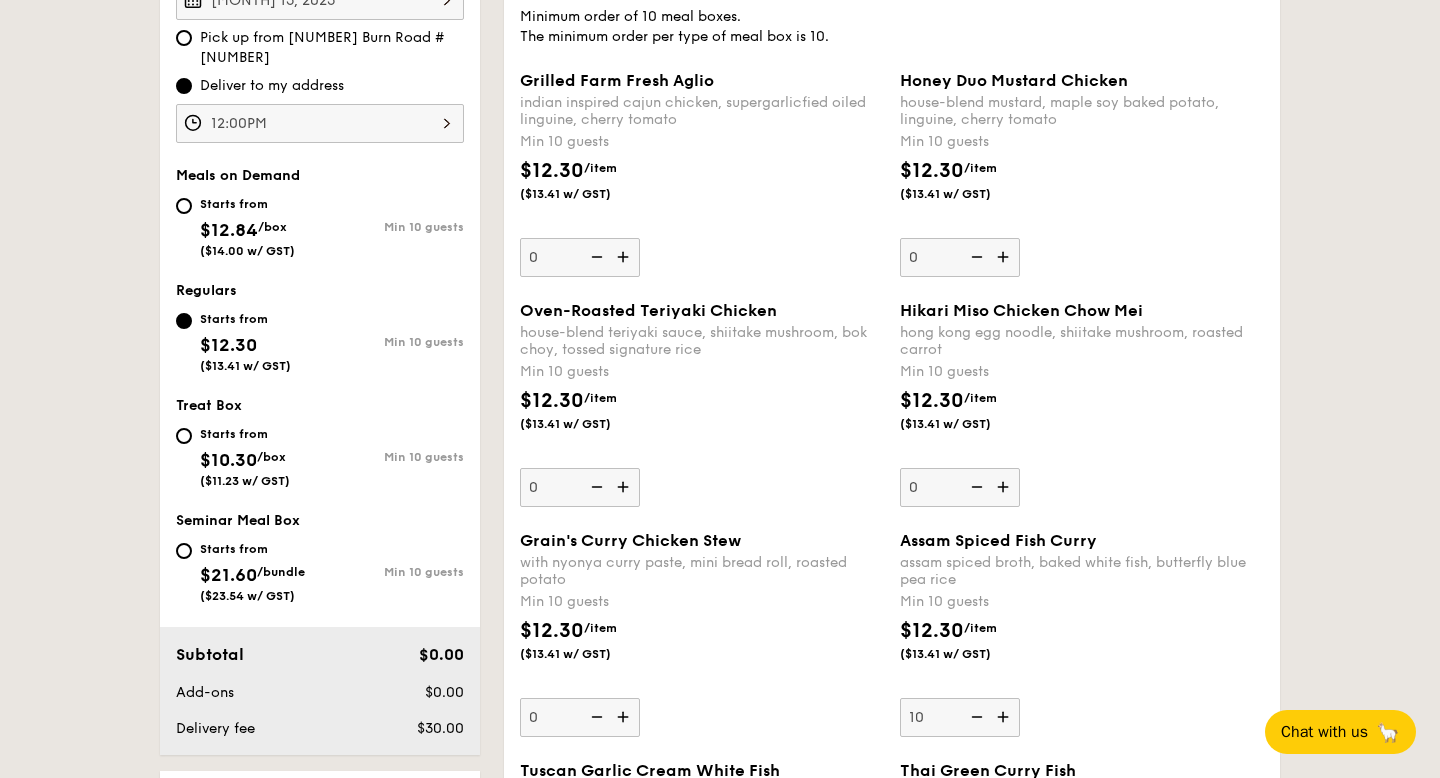 type on "10" 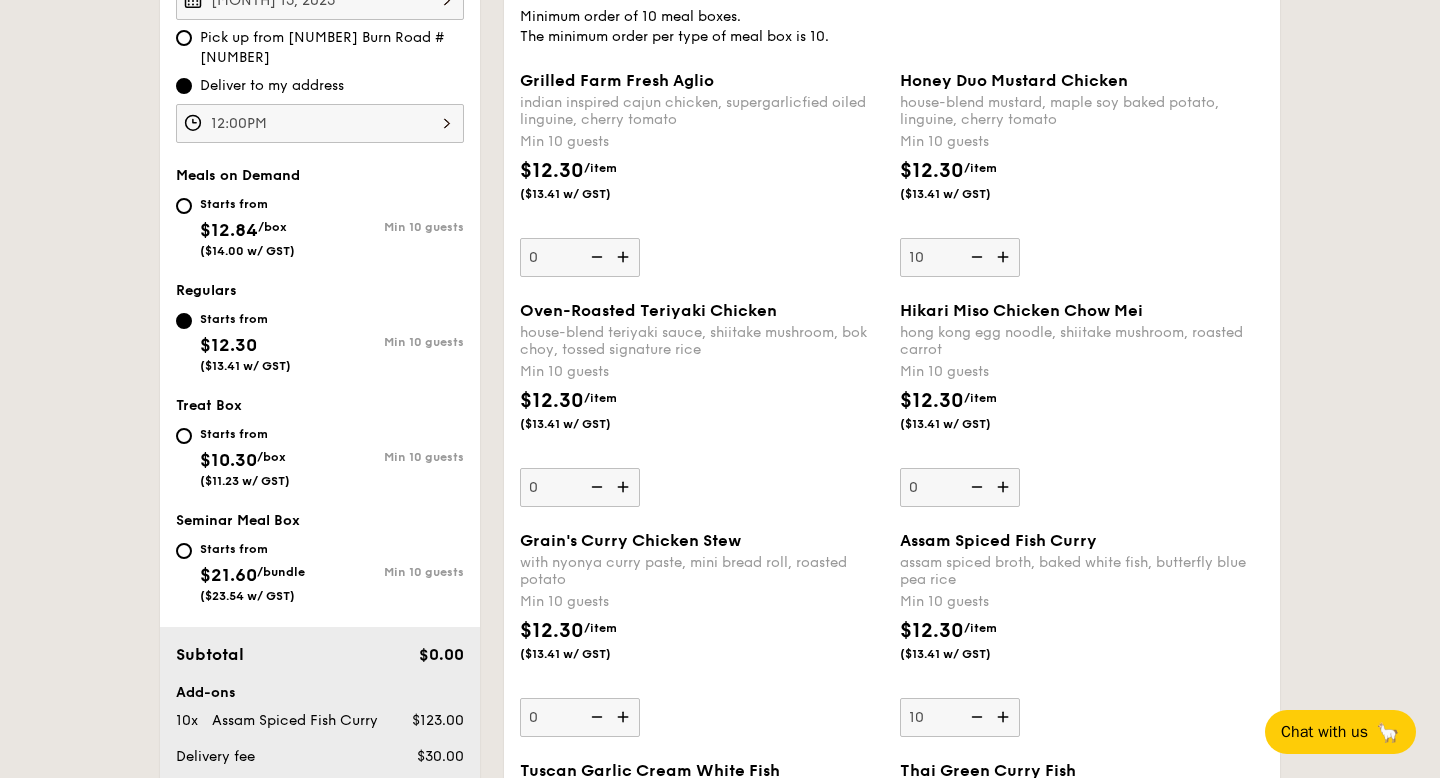 type on "10" 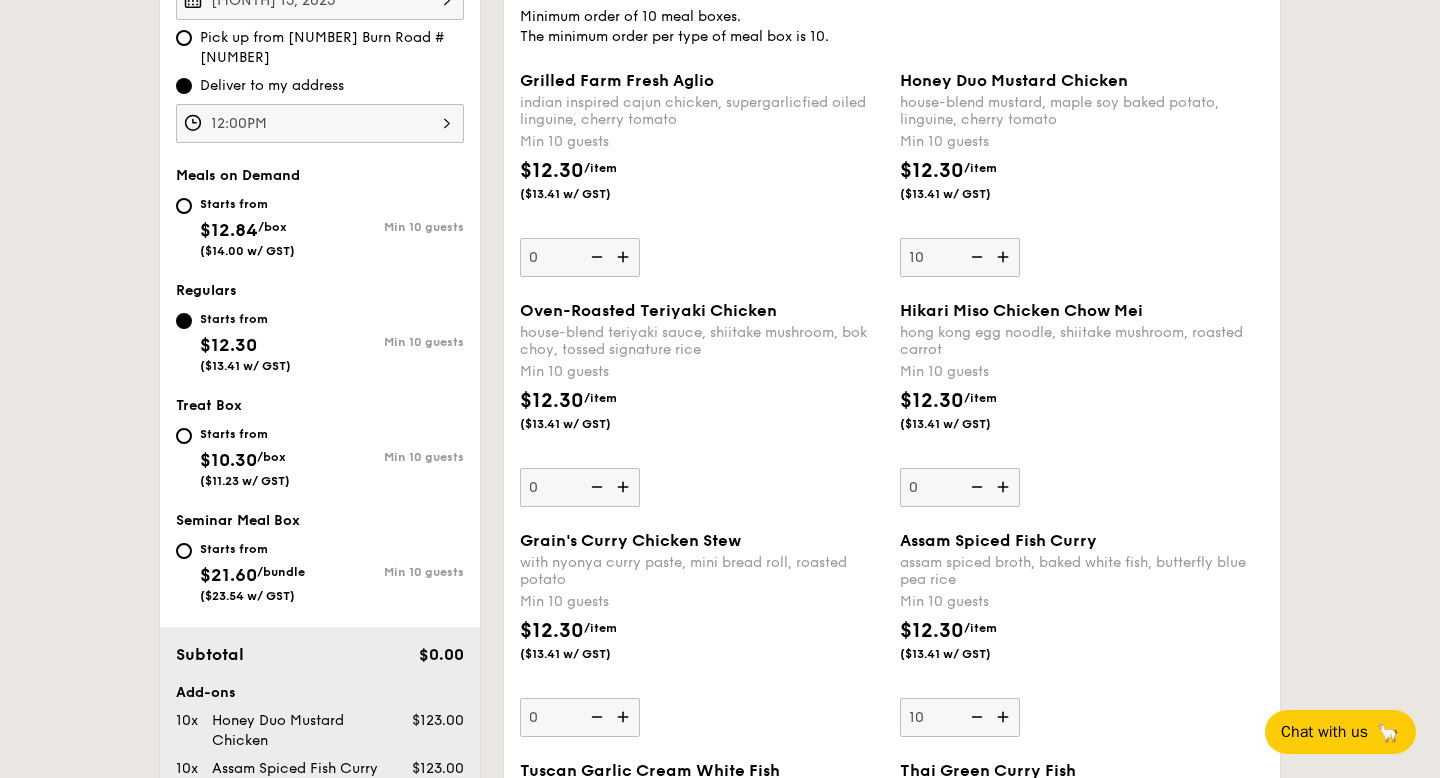 click on "Honey Duo Mustard Chicken house-blend mustard, maple soy baked potato, linguine, cherry tomato
Min 10 guests
$12.30
/item
($13.41 w/ GST)
10" at bounding box center (1082, 174) 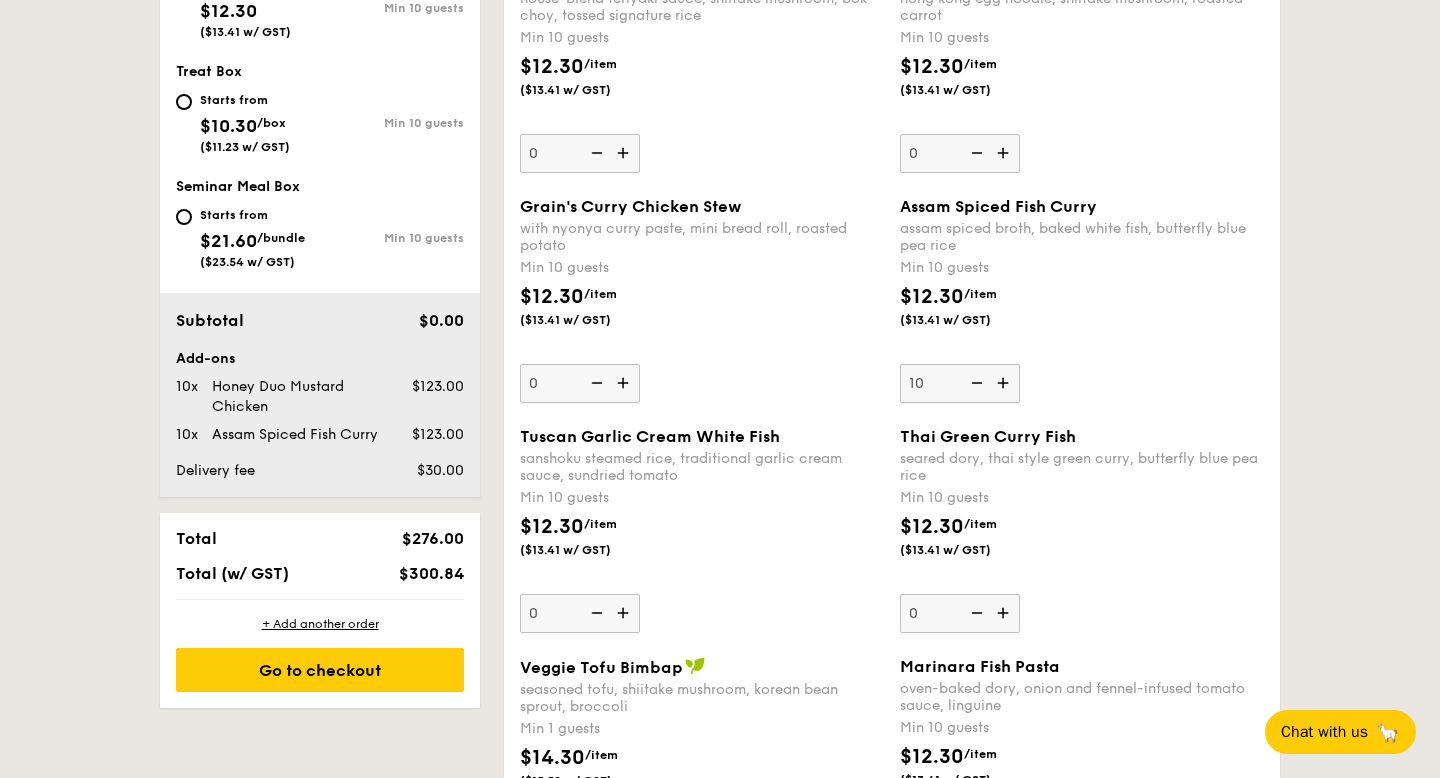scroll, scrollTop: 976, scrollLeft: 0, axis: vertical 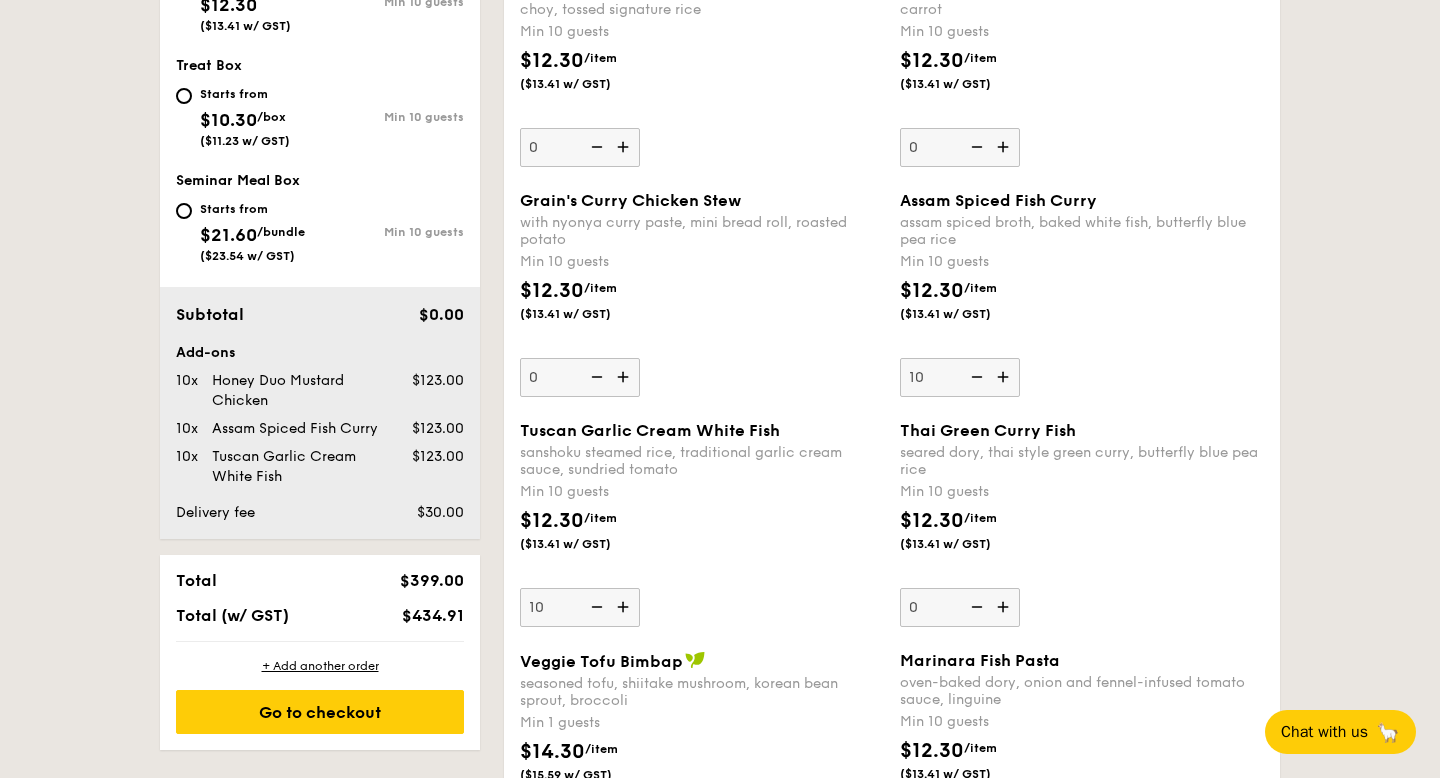 click on "10" at bounding box center [580, 607] 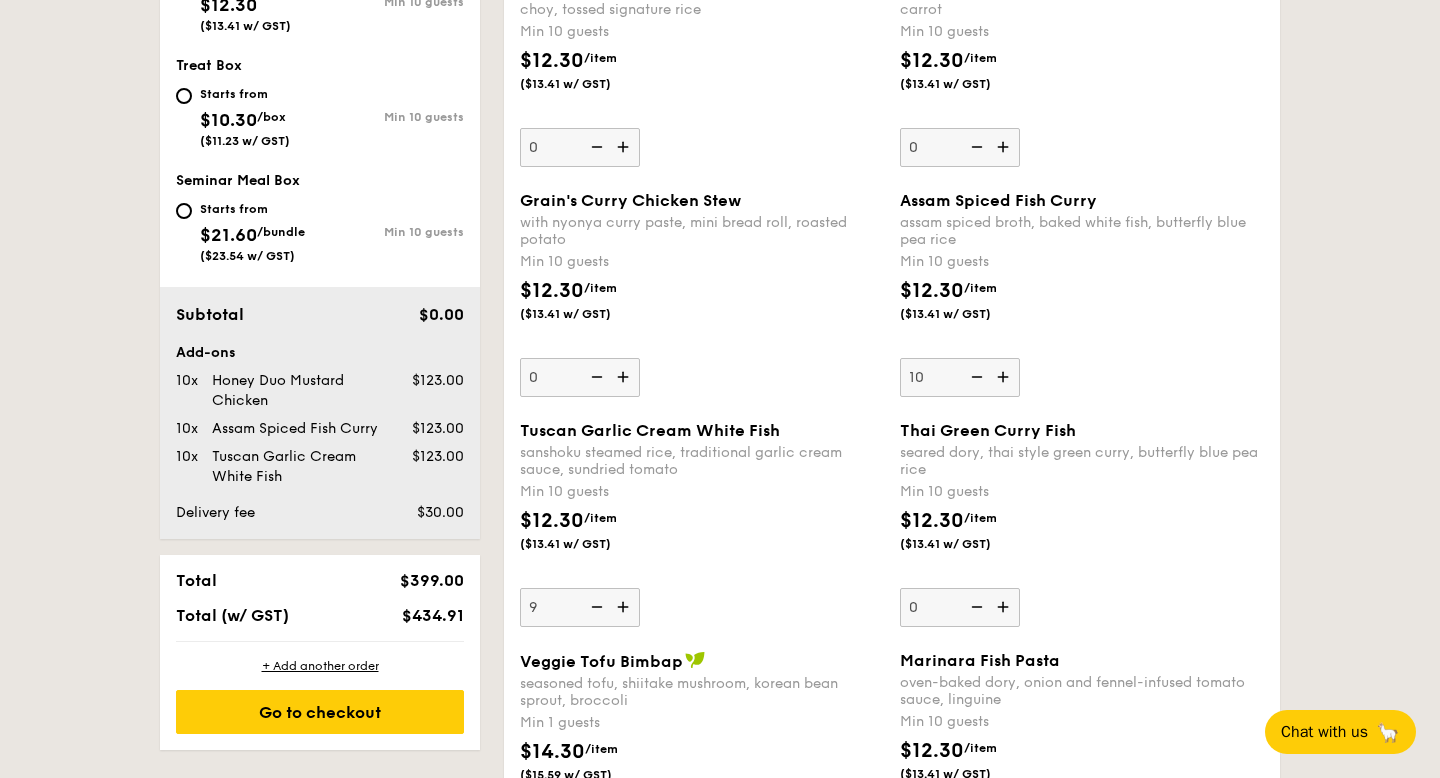 type on "10" 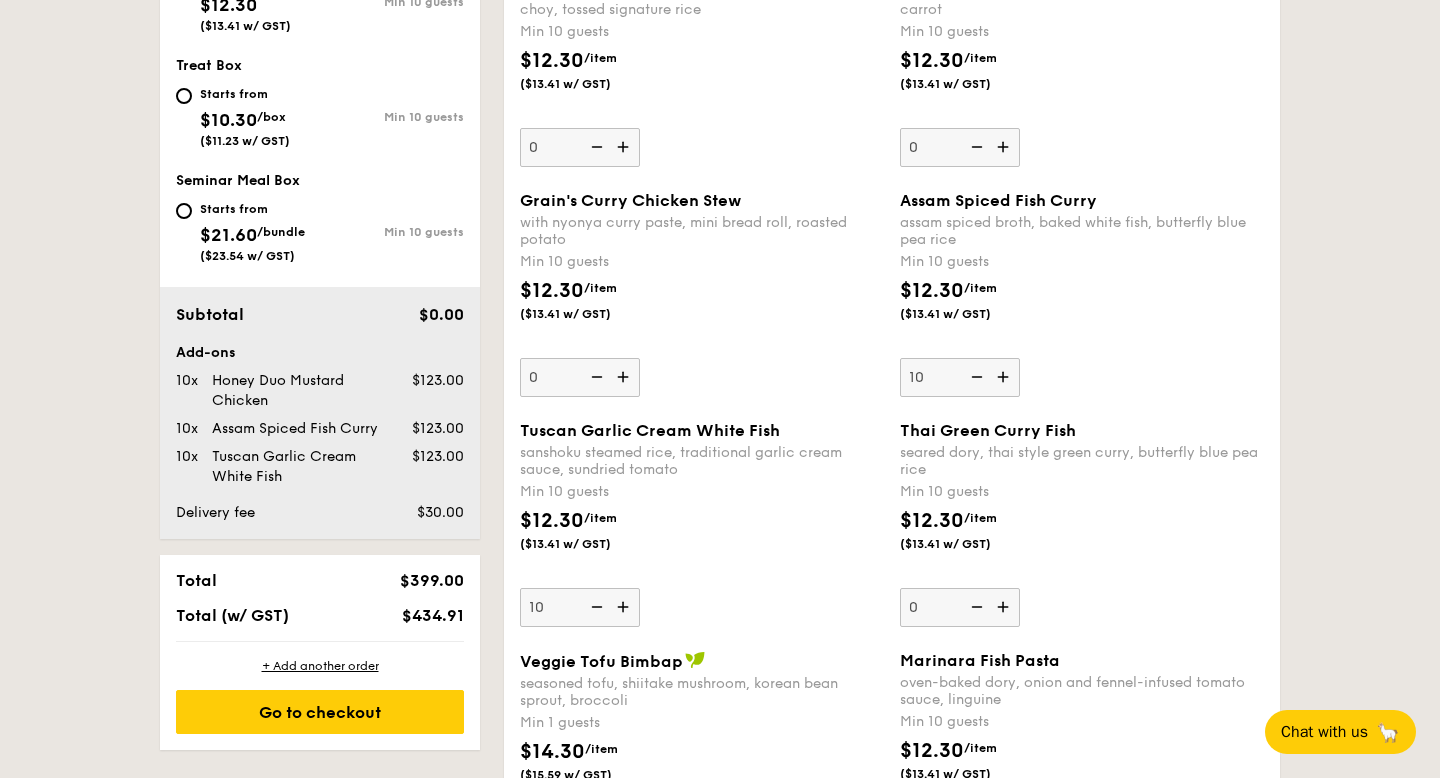 click on "Tuscan Garlic Cream White Fish sanshoku steamed rice, traditional garlic cream sauce, sundried tomato
Min 10 guests
$12.30
/item
($13.41 w/ GST)
10" at bounding box center [702, 524] 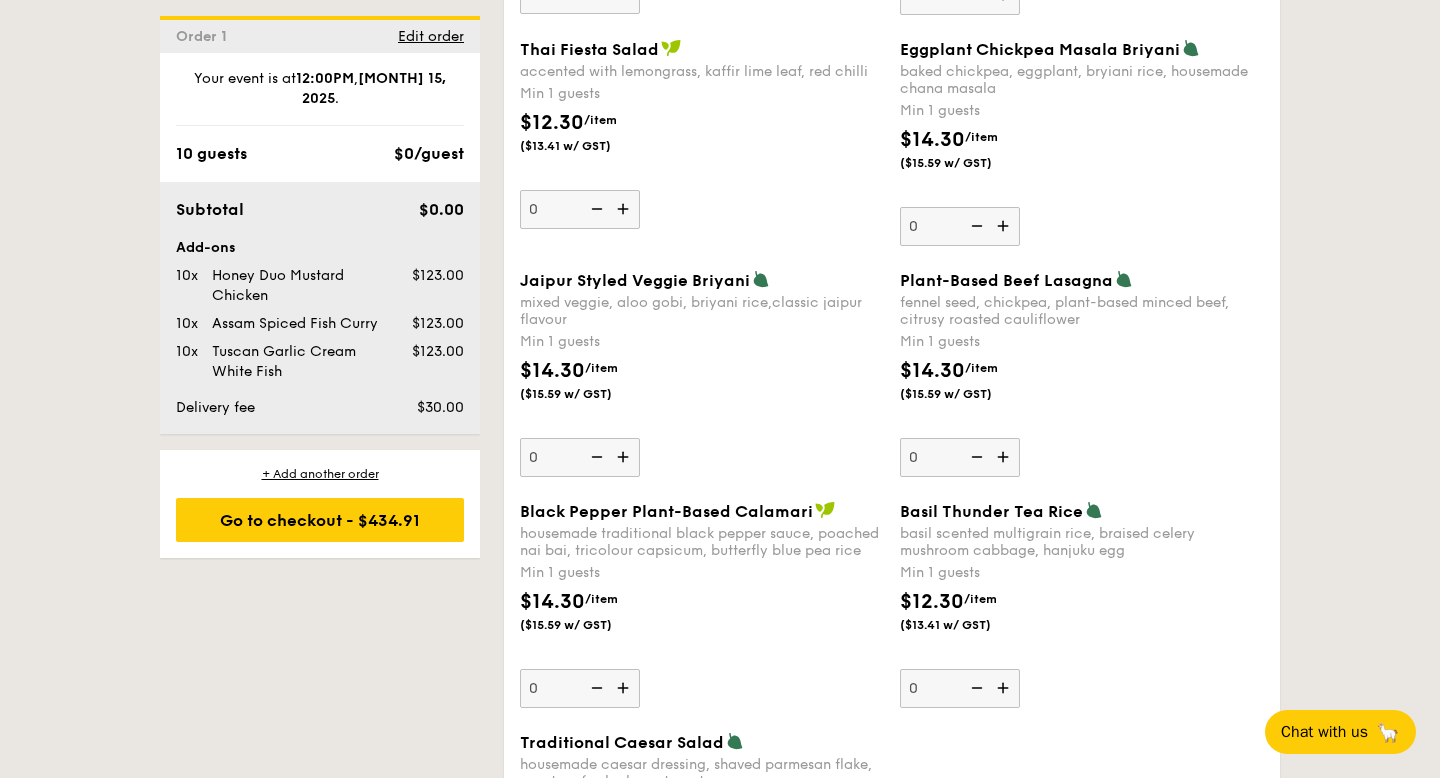 scroll, scrollTop: 2085, scrollLeft: 0, axis: vertical 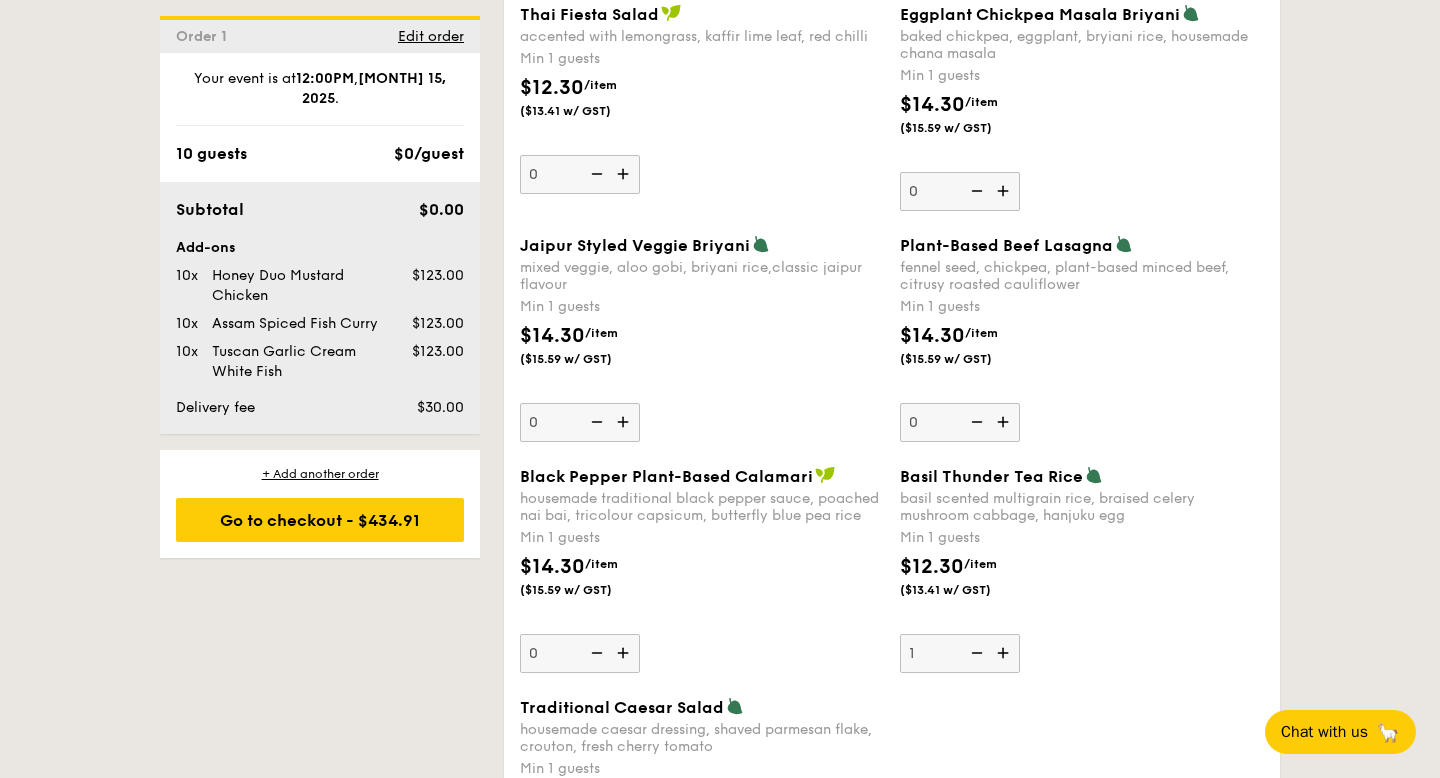 type on "1" 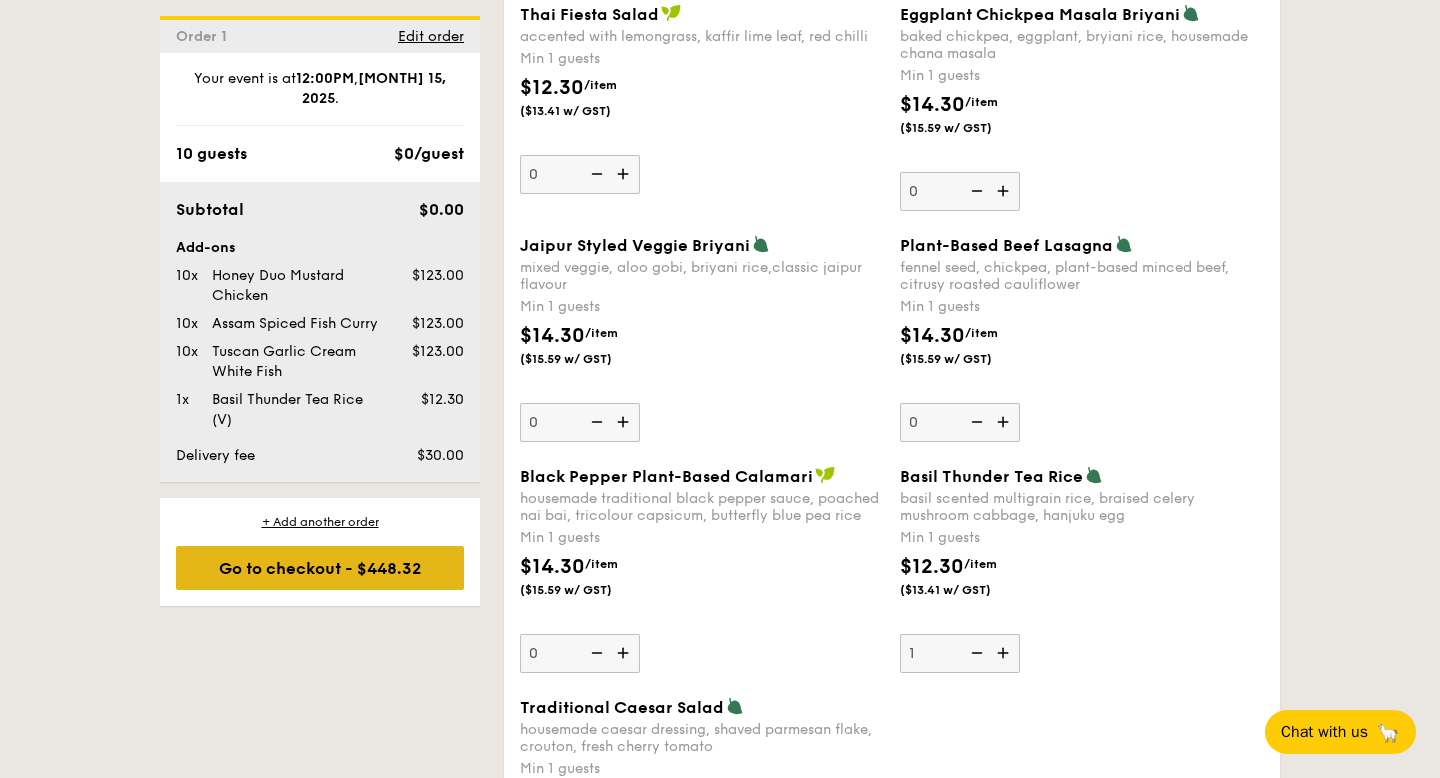 click on "Go to checkout
- $448.32" at bounding box center (320, 568) 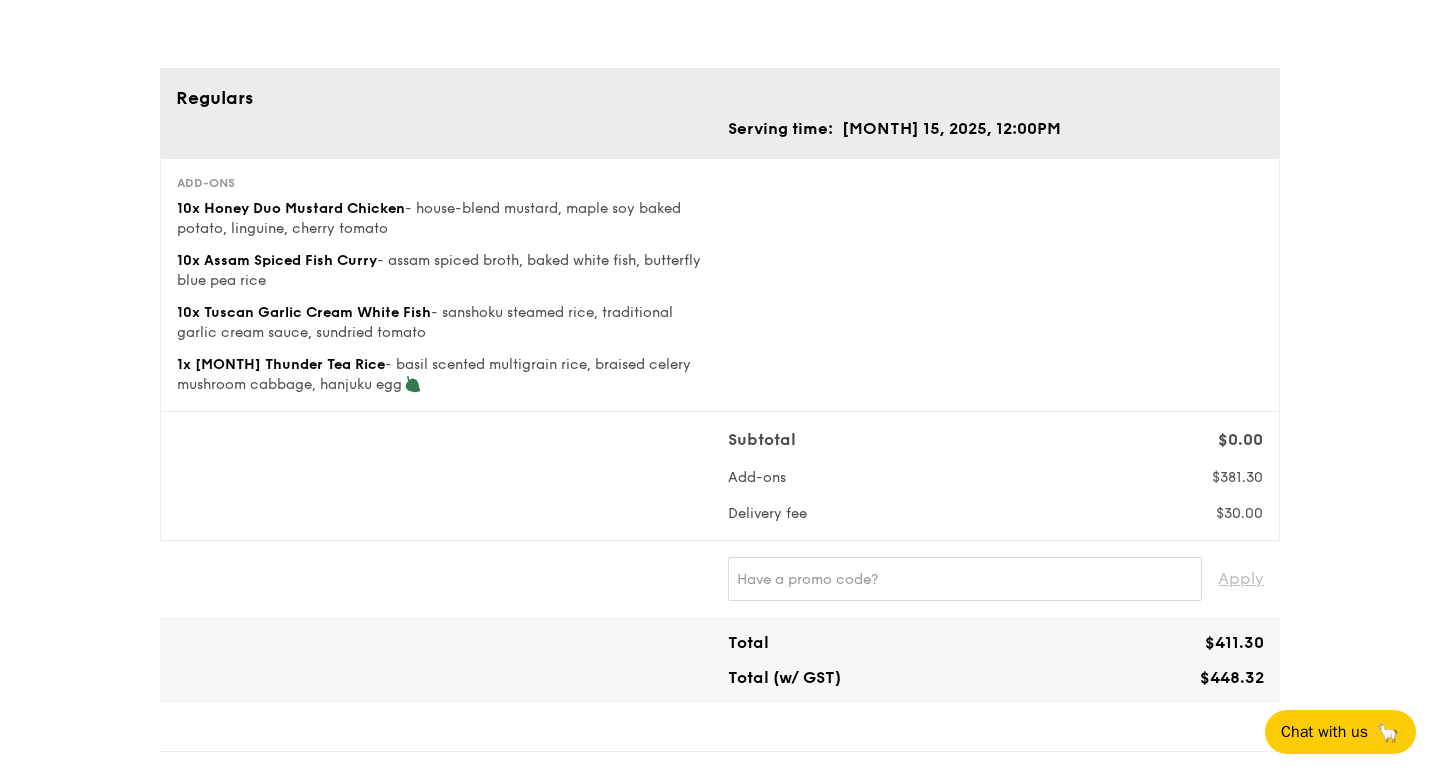 scroll, scrollTop: 106, scrollLeft: 0, axis: vertical 